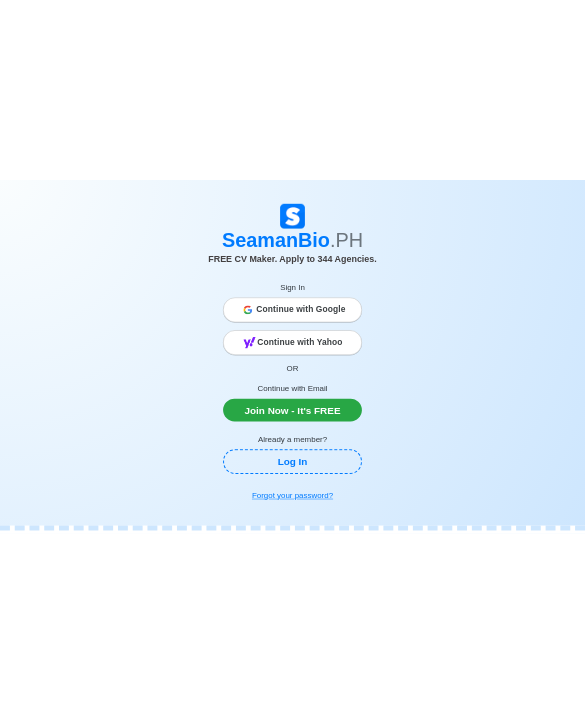 scroll, scrollTop: 0, scrollLeft: 0, axis: both 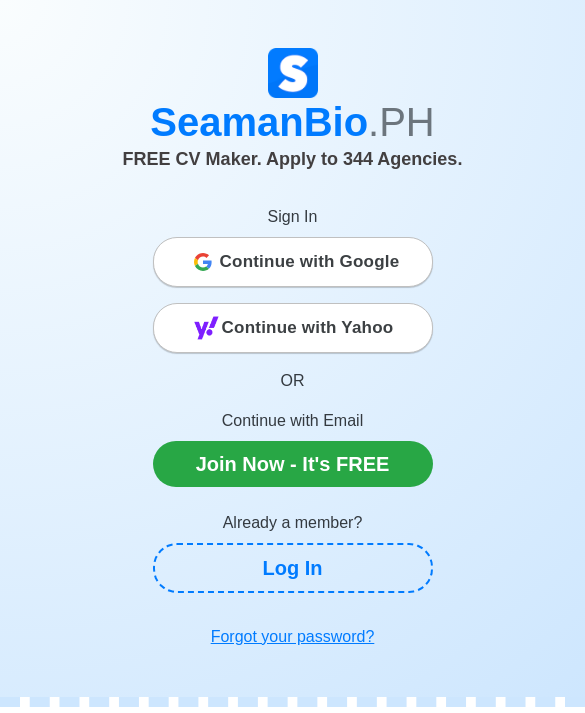 click on "FREE CV Maker. Apply to 344 Agencies." at bounding box center (293, 163) 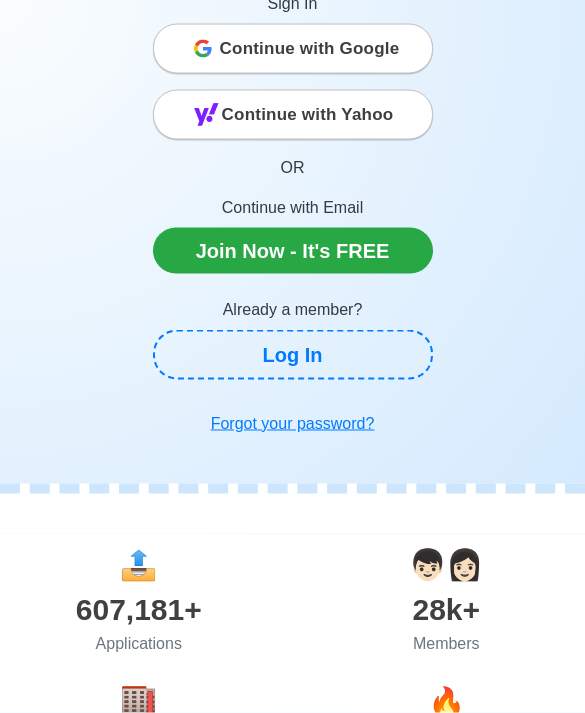 scroll, scrollTop: 214, scrollLeft: 0, axis: vertical 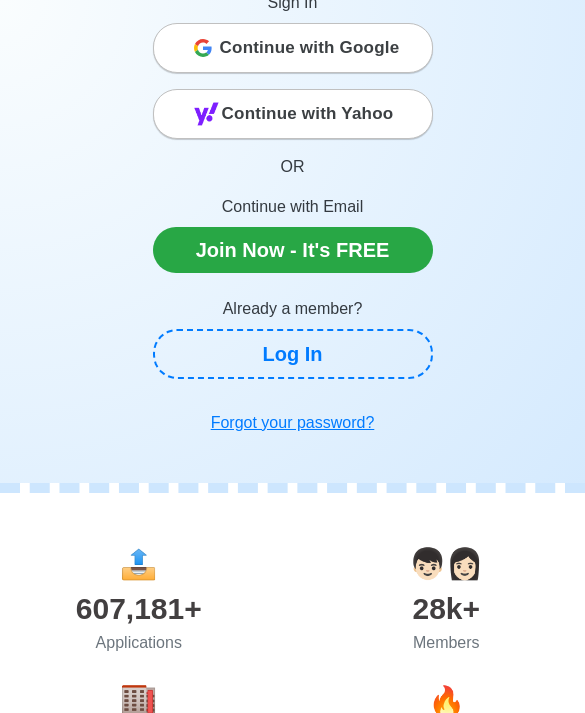 click on "Continue with Google" at bounding box center [310, 48] 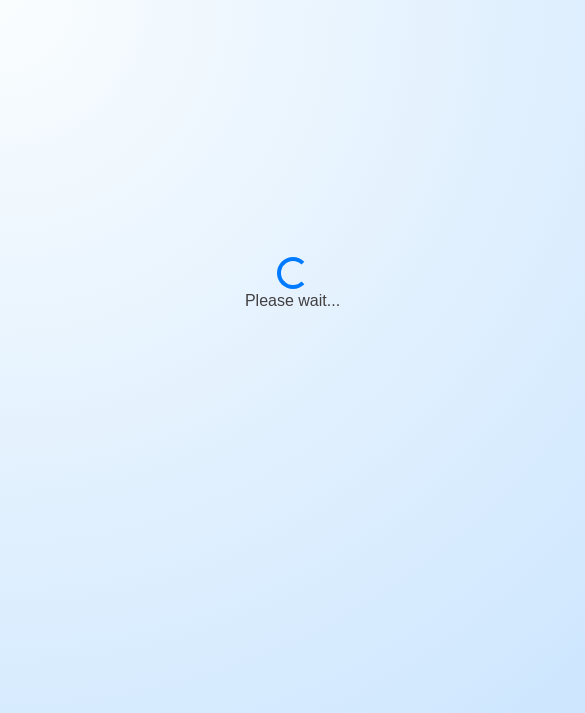 scroll, scrollTop: 0, scrollLeft: 0, axis: both 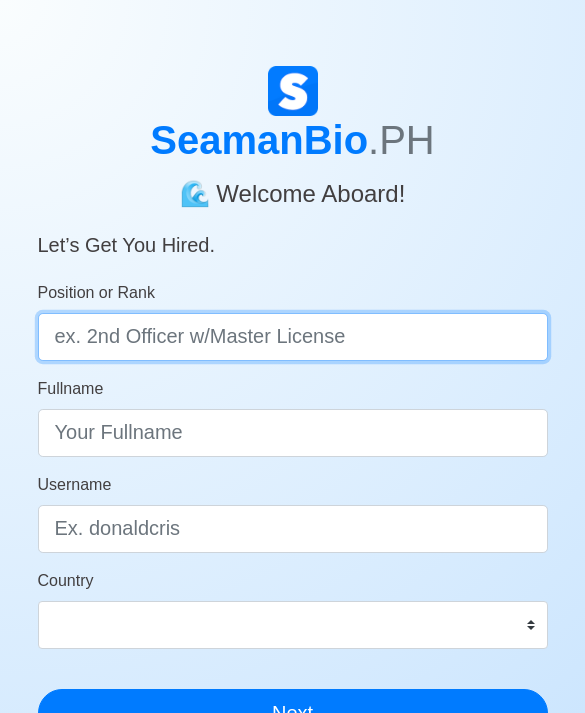 click on "Position or Rank" at bounding box center (293, 337) 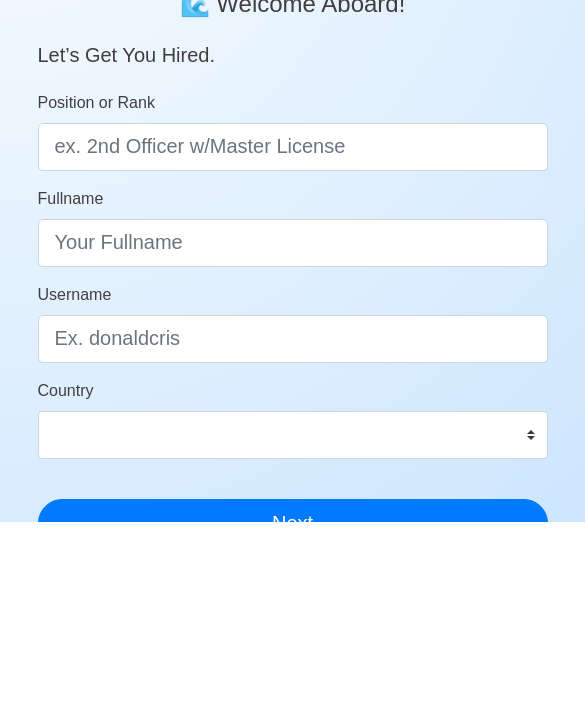 scroll, scrollTop: 196, scrollLeft: 0, axis: vertical 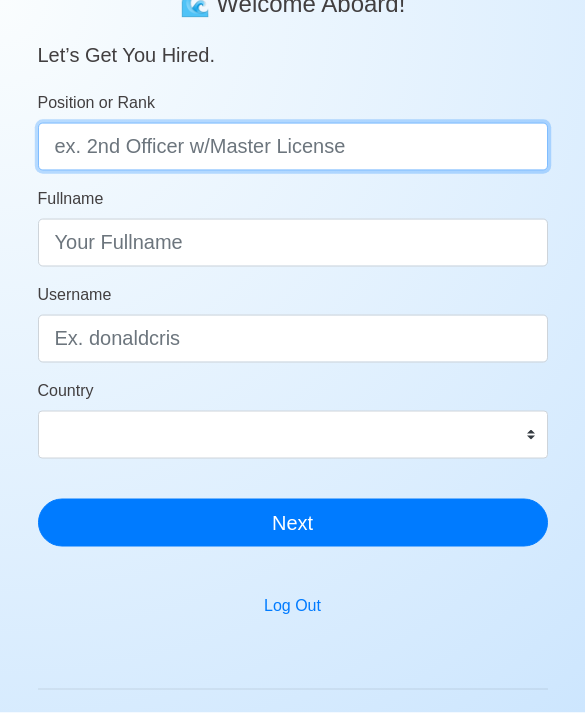 click on "Position or Rank" at bounding box center [293, 147] 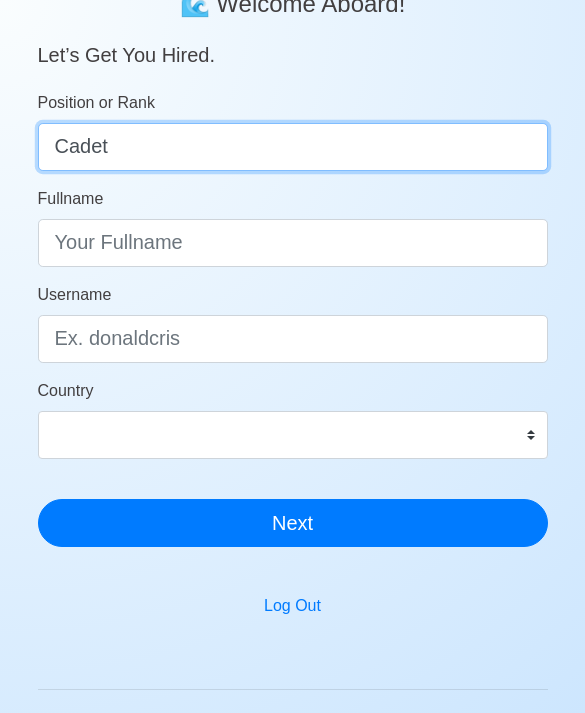 type on "Cadet" 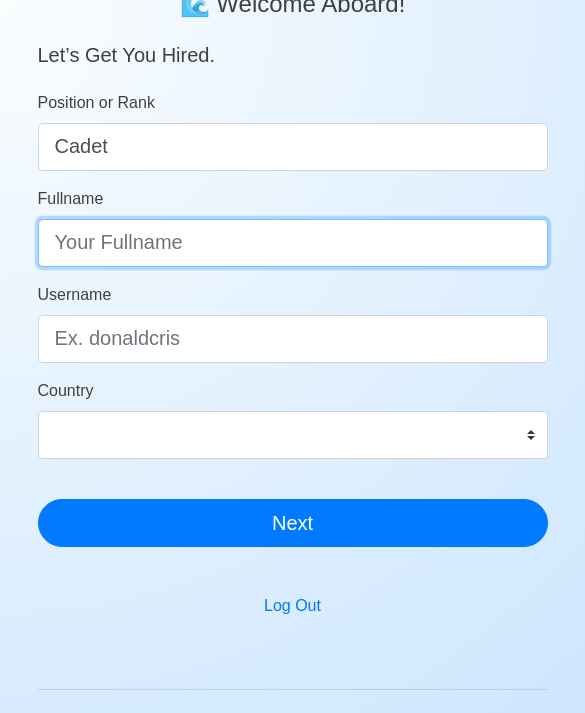 click on "Fullname" at bounding box center (293, 243) 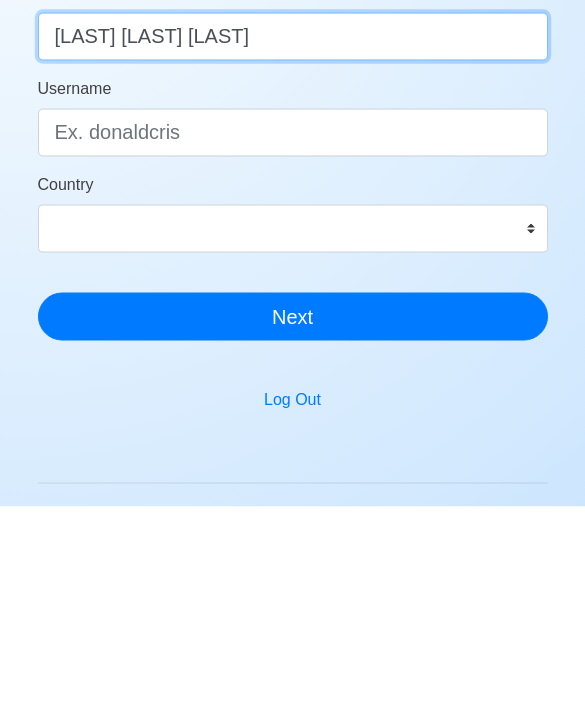 type on "[LAST] [LAST] [LAST]" 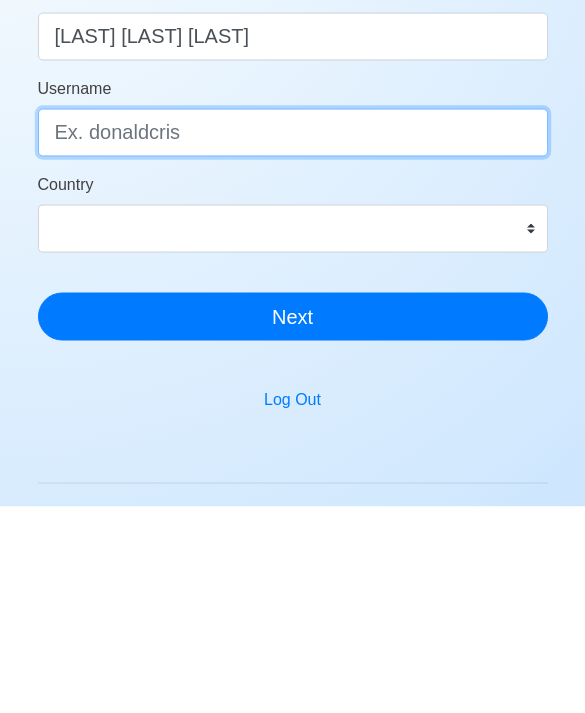 click on "Username" at bounding box center [293, 339] 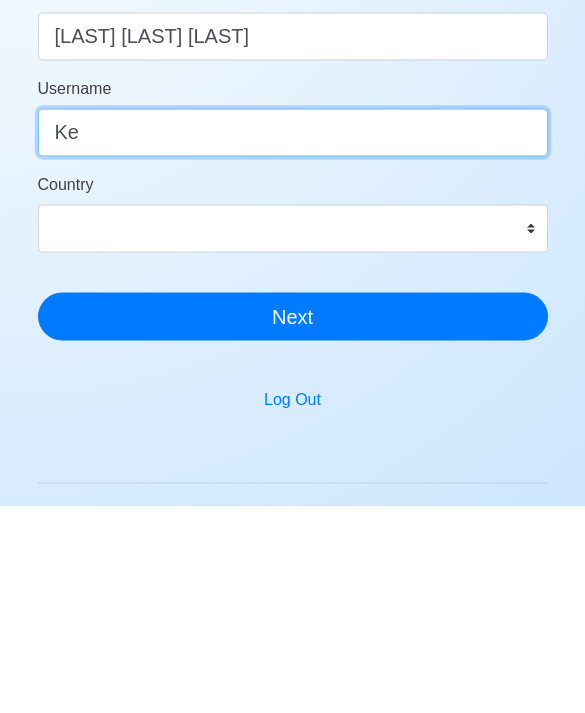 type on "K" 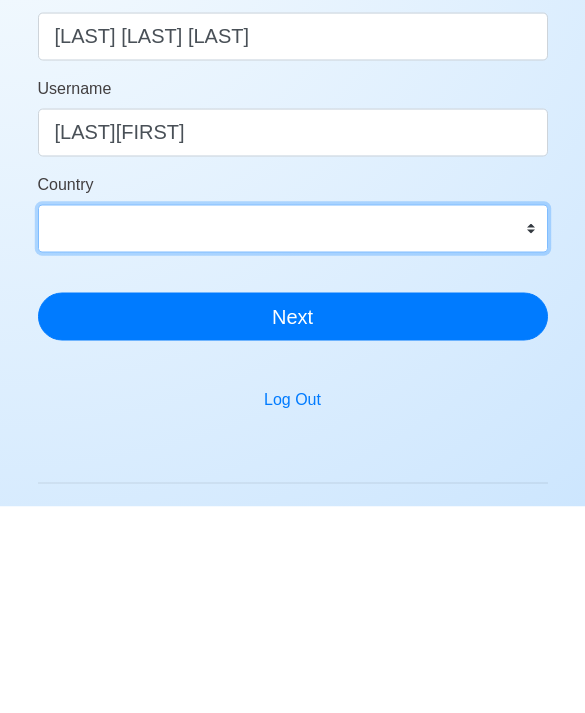 click on "Afghanistan Åland Islands Albania Algeria American Samoa Andorra Angola Anguilla Antarctica Antigua and Barbuda Argentina Armenia Aruba Australia Austria Azerbaijan Bahamas Bahrain Bangladesh Barbados Belarus Belgium Belize Benin Bermuda Bhutan Bolivia, Plurinational State of Bonaire, Sint Eustatius and Saba Bosnia and Herzegovina Botswana Bouvet Island Brazil British Indian Ocean Territory Brunei Darussalam Bulgaria Burkina Faso Burundi Cabo Verde Cambodia Cameroon Canada Cayman Islands Central African Republic Chad Chile China Christmas Island Cocos (Keeling) Islands Colombia Comoros Congo Congo, Democratic Republic of the Cook Islands Costa Rica Croatia Cuba Curaçao Cyprus Czechia Côte d'Ivoire Denmark Djibouti Dominica Dominican Republic Ecuador Egypt El Salvador Equatorial Guinea Eritrea Estonia Eswatini Ethiopia Falkland Islands (Malvinas) Faroe Islands Fiji Finland France French Guiana French Polynesia French Southern Territories Gabon Gambia Georgia Germany Ghana Gibraltar Greece Greenland Grenada" at bounding box center [293, 435] 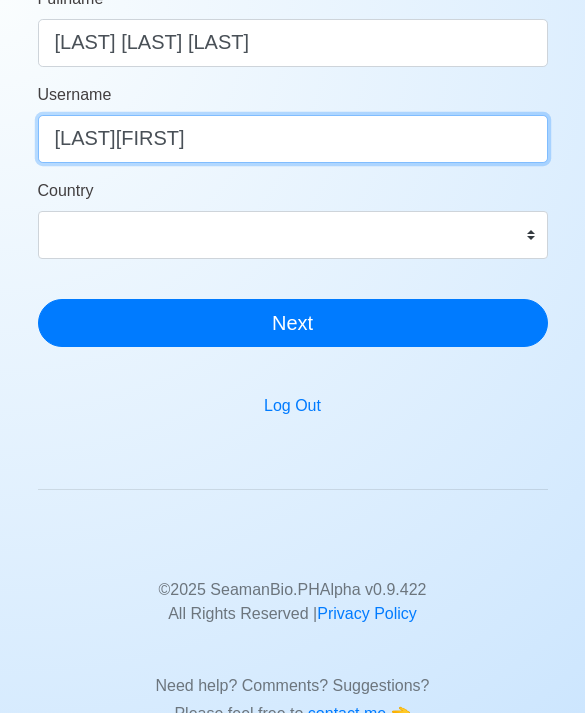 click on "[LAST][FIRST]" at bounding box center [293, 139] 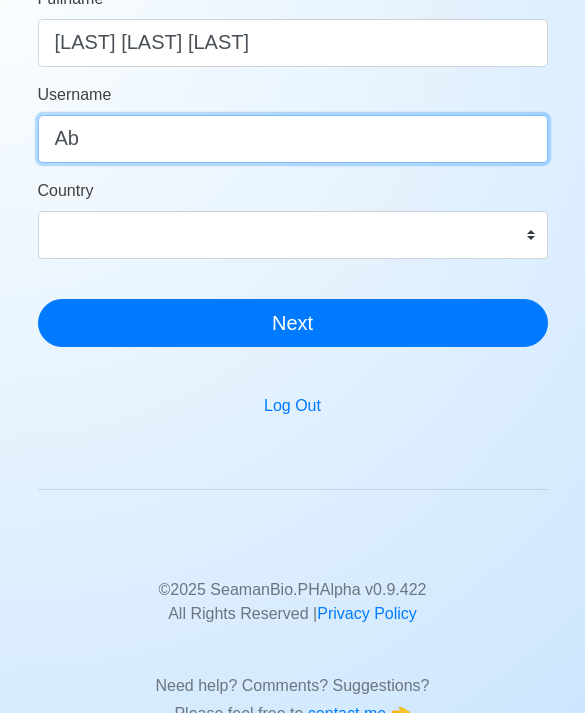type on "A" 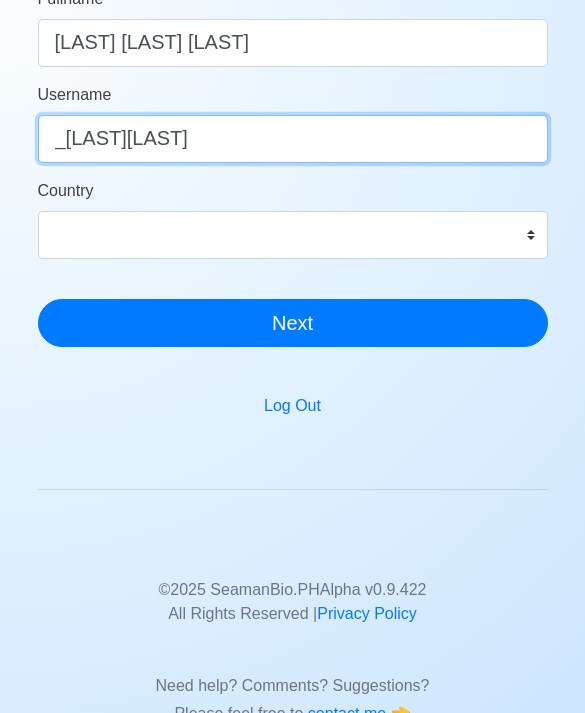 type on "_kesslerababol" 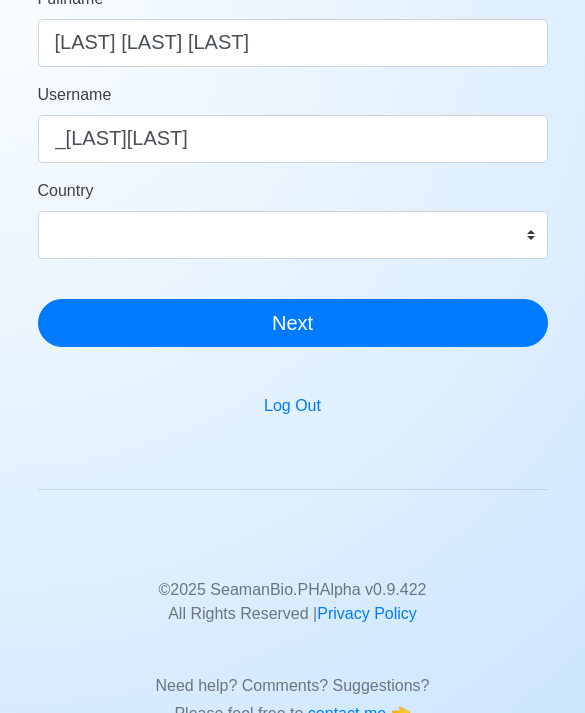 click on "Afghanistan Åland Islands Albania Algeria American Samoa Andorra Angola Anguilla Antarctica Antigua and Barbuda Argentina Armenia Aruba Australia Austria Azerbaijan Bahamas Bahrain Bangladesh Barbados Belarus Belgium Belize Benin Bermuda Bhutan Bolivia, Plurinational State of Bonaire, Sint Eustatius and Saba Bosnia and Herzegovina Botswana Bouvet Island Brazil British Indian Ocean Territory Brunei Darussalam Bulgaria Burkina Faso Burundi Cabo Verde Cambodia Cameroon Canada Cayman Islands Central African Republic Chad Chile China Christmas Island Cocos (Keeling) Islands Colombia Comoros Congo Congo, Democratic Republic of the Cook Islands Costa Rica Croatia Cuba Curaçao Cyprus Czechia Côte d'Ivoire Denmark Djibouti Dominica Dominican Republic Ecuador Egypt El Salvador Equatorial Guinea Eritrea Estonia Eswatini Ethiopia Falkland Islands (Malvinas) Faroe Islands Fiji Finland France French Guiana French Polynesia French Southern Territories Gabon Gambia Georgia Germany Ghana Gibraltar Greece Greenland Grenada" at bounding box center [293, 235] 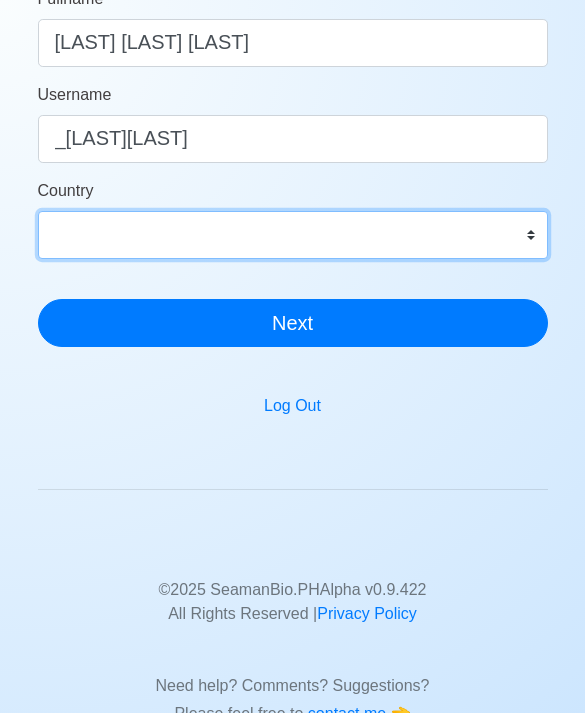 select on "PH" 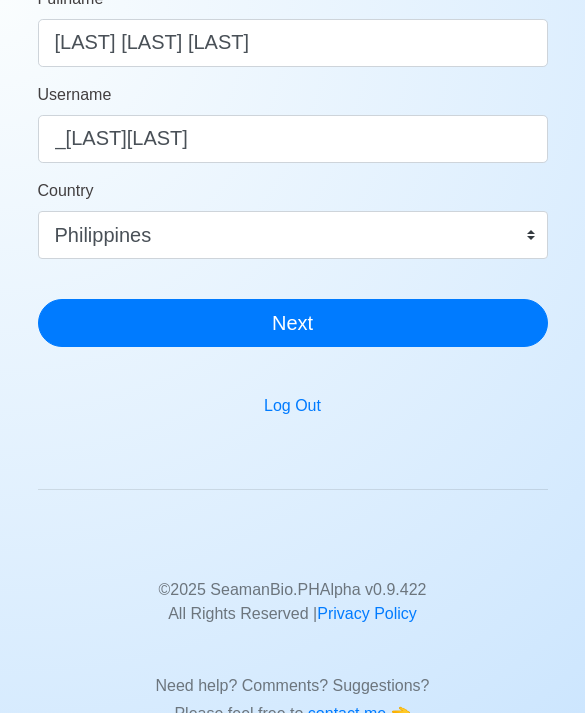 click on "Next" at bounding box center [293, 323] 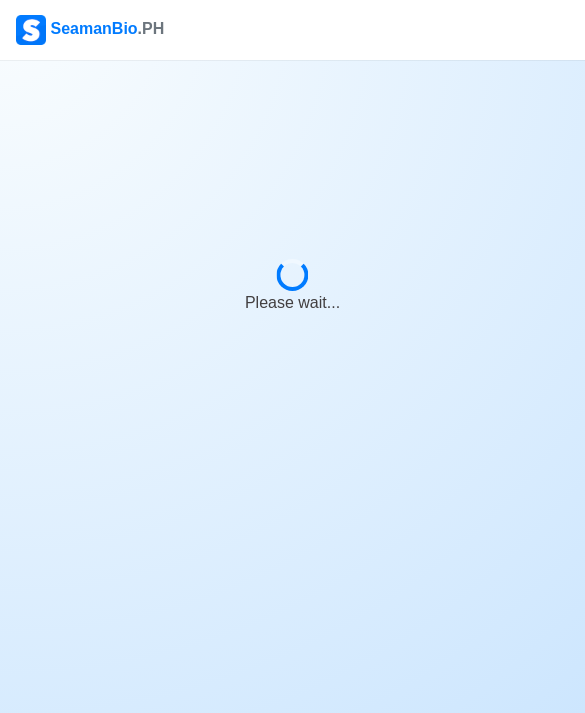 scroll, scrollTop: 0, scrollLeft: 0, axis: both 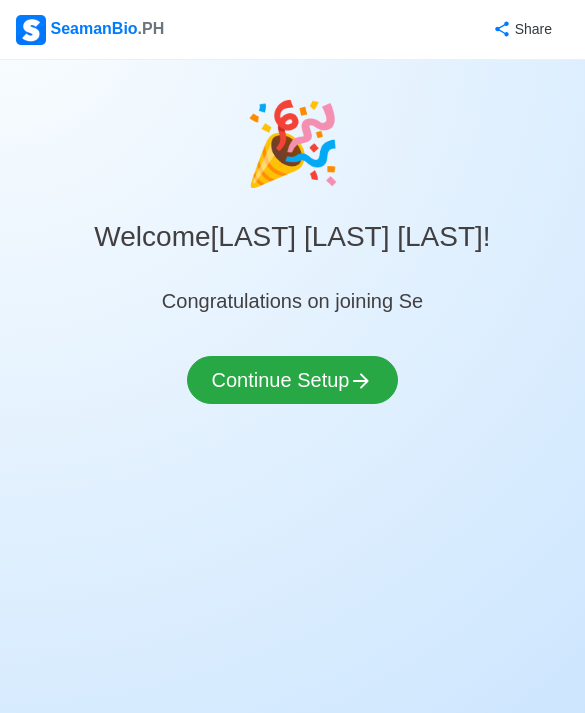click on "Continue Setup" at bounding box center (293, 380) 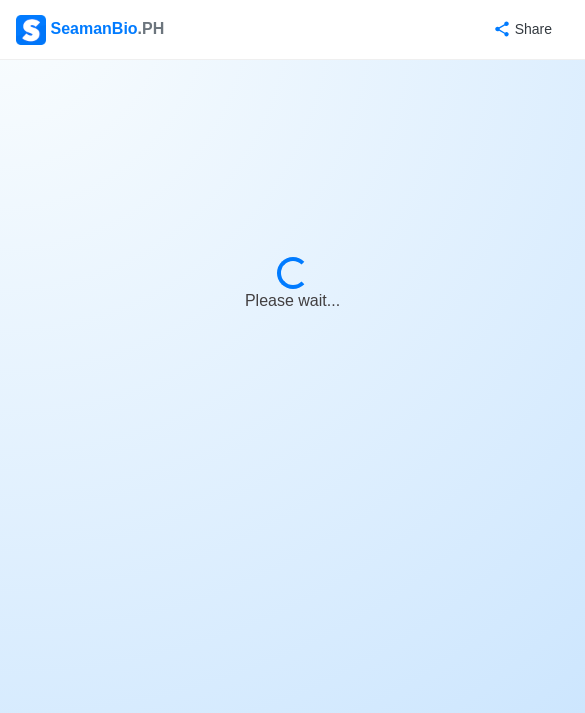 select on "Visible for Hiring" 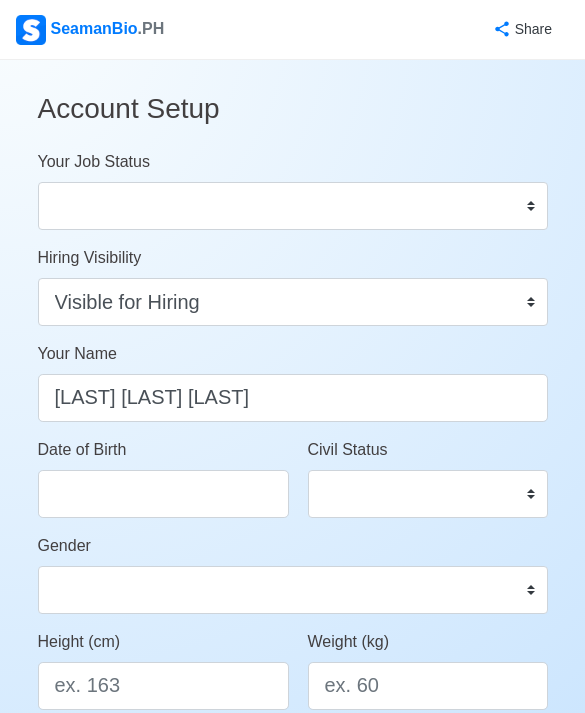 click on "Onboard Actively Looking for Job Not Looking for Job" at bounding box center (293, 206) 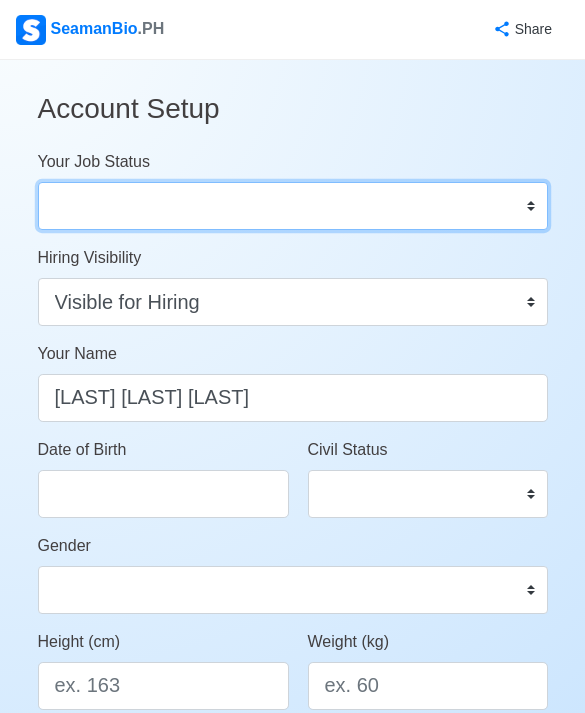select on "Actively Looking for Job" 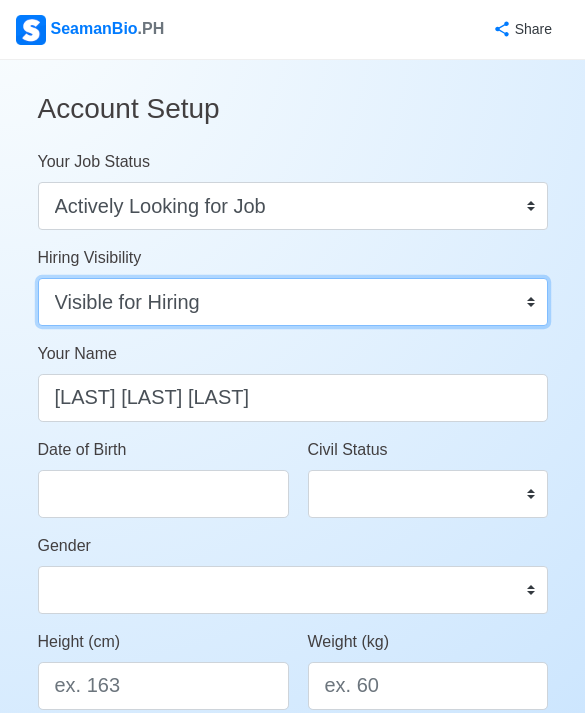click on "Visible for Hiring Not Visible for Hiring" at bounding box center (293, 302) 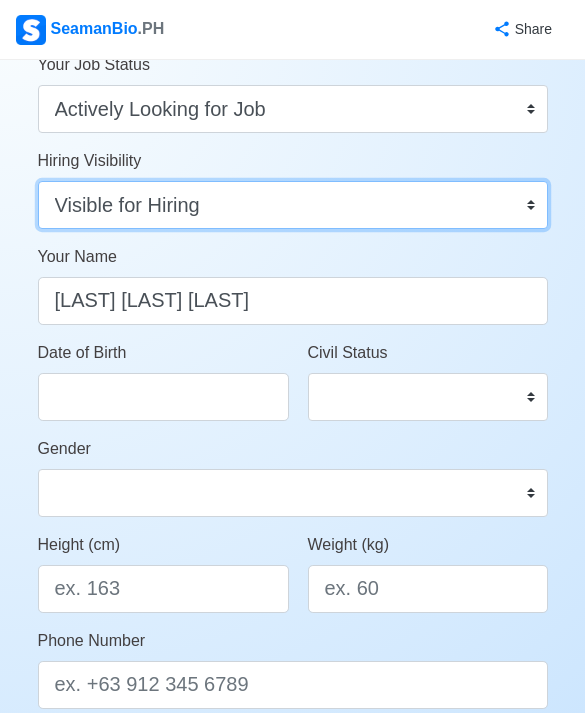 scroll, scrollTop: 99, scrollLeft: 0, axis: vertical 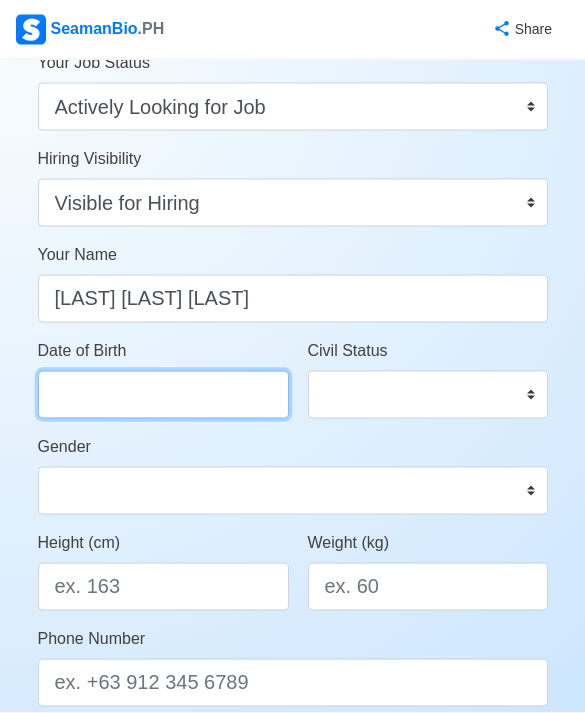 click on "Date of Birth" at bounding box center [163, 395] 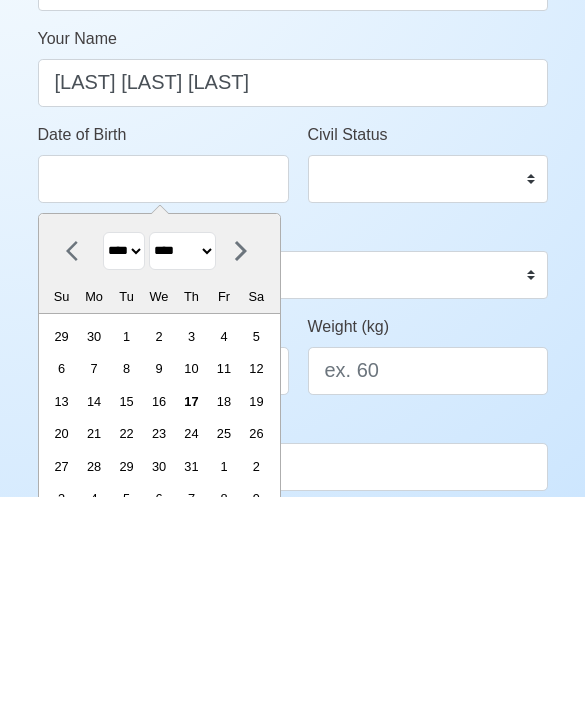 click on "**** **** **** **** **** **** **** **** **** **** **** **** **** **** **** **** **** **** **** **** **** **** **** **** **** **** **** **** **** **** **** **** **** **** **** **** **** **** **** **** **** **** **** **** **** **** **** **** **** **** **** **** **** **** **** **** **** **** **** **** **** **** **** **** **** **** **** **** **** **** **** **** **** **** **** **** **** **** **** **** **** **** **** **** **** **** **** **** **** **** **** **** **** **** **** **** **** **** **** **** **** **** **** **** **** ****" at bounding box center [124, 467] 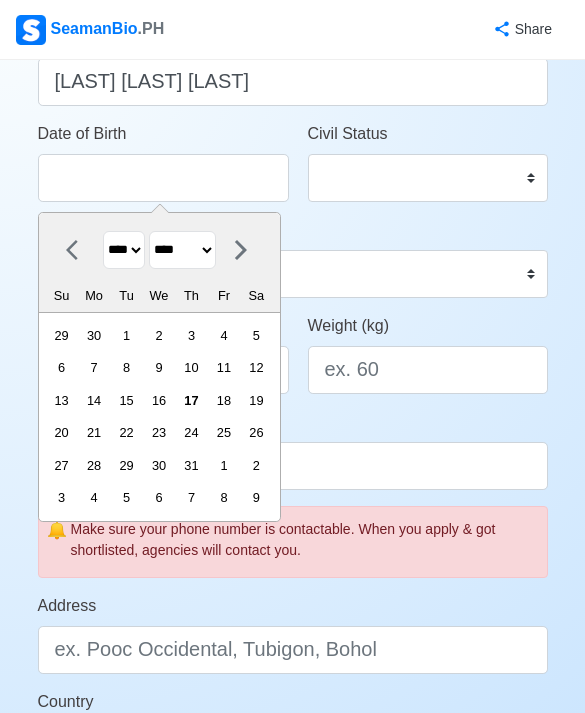select on "****" 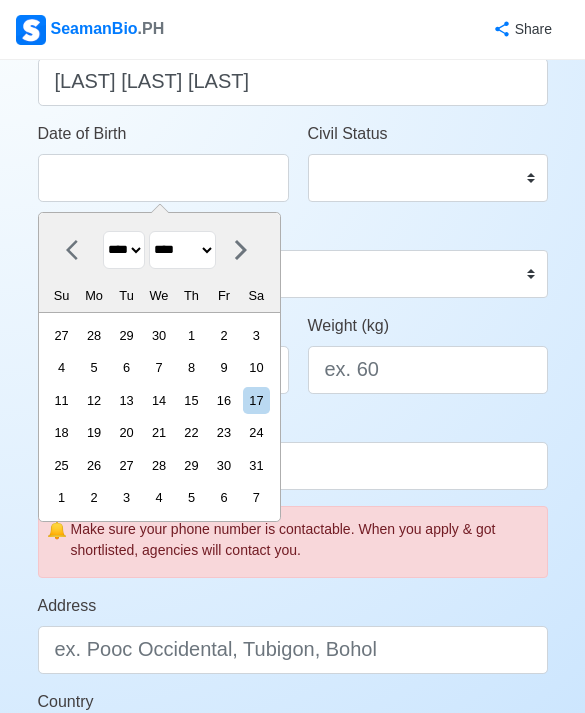 click on "******* ******** ***** ***** *** **** **** ****** ********* ******* ******** ********" at bounding box center (182, 250) 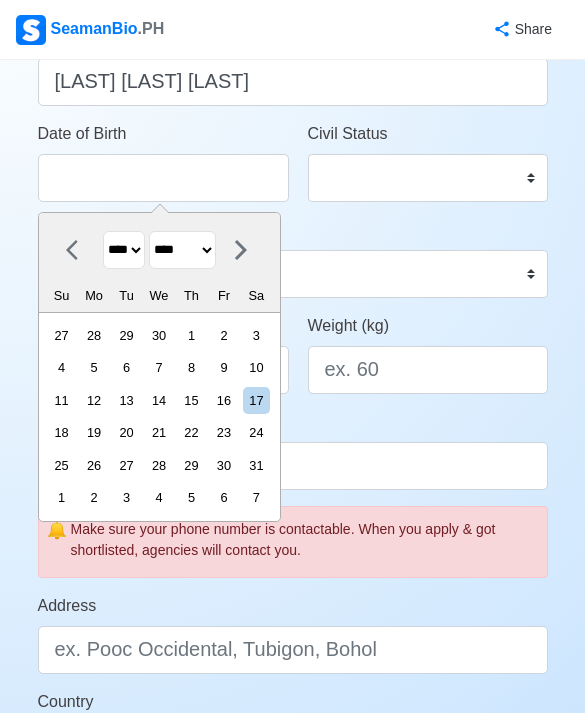 select on "*****" 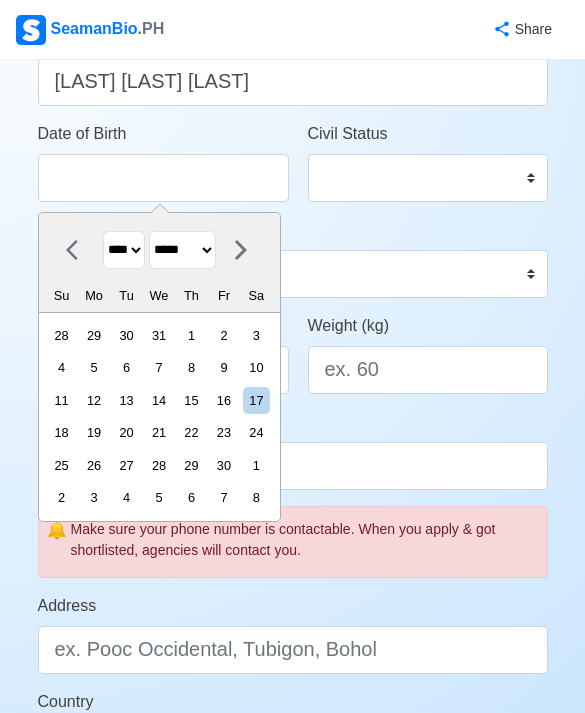 click on "12" at bounding box center (93, 400) 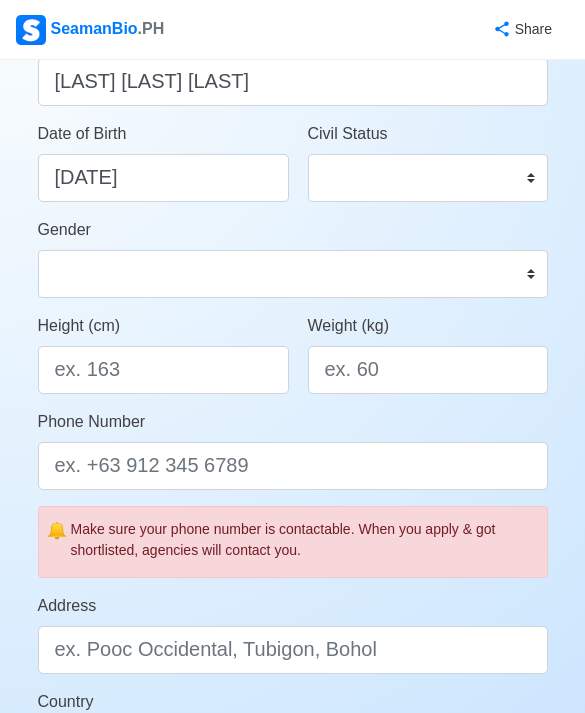 type on "04/12/1999" 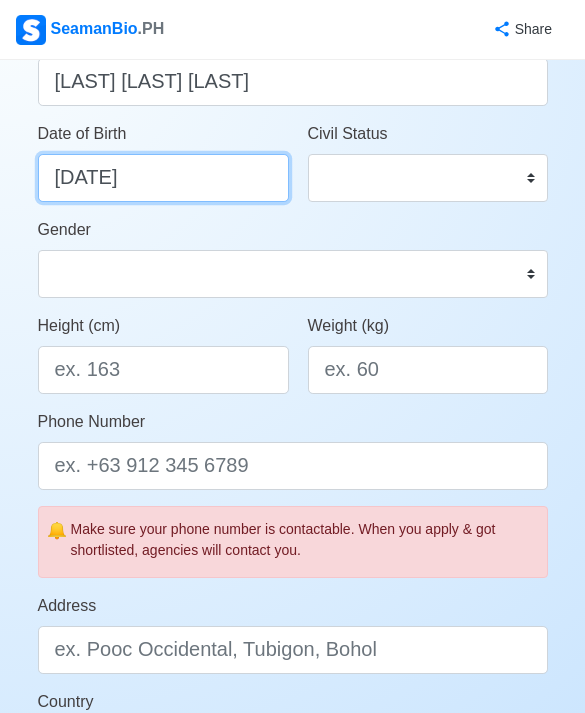 scroll, scrollTop: 315, scrollLeft: 0, axis: vertical 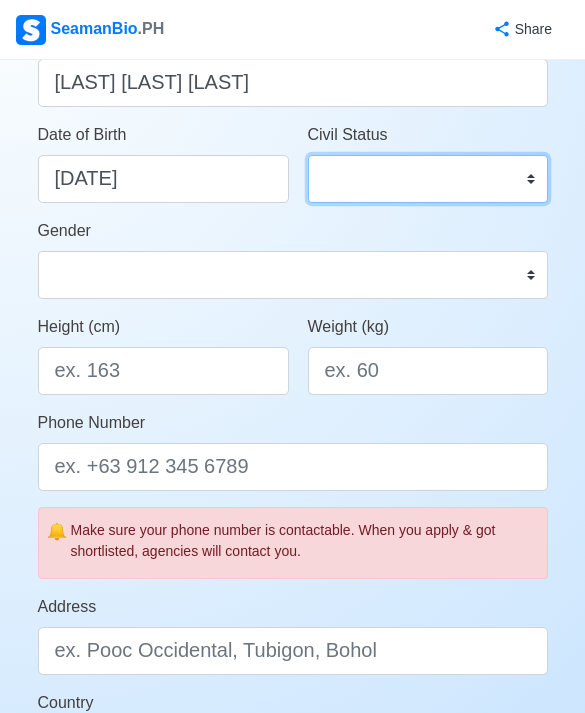 click on "Single Married Widowed Separated" at bounding box center (428, 179) 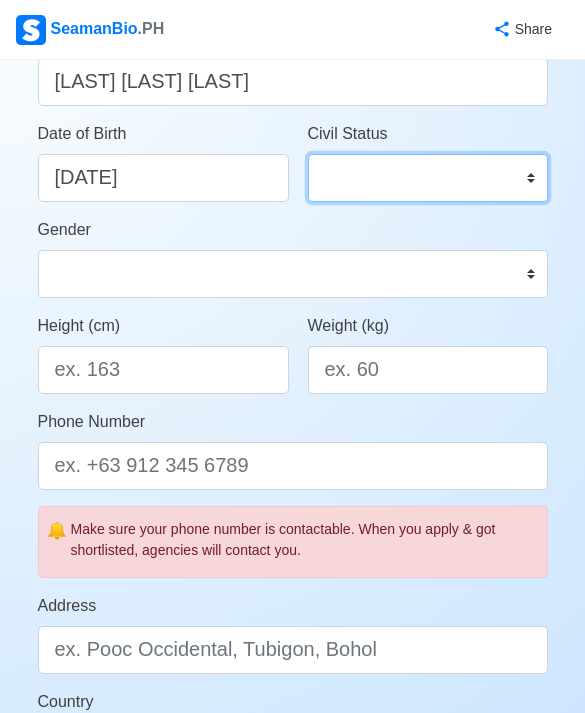 select on "Single" 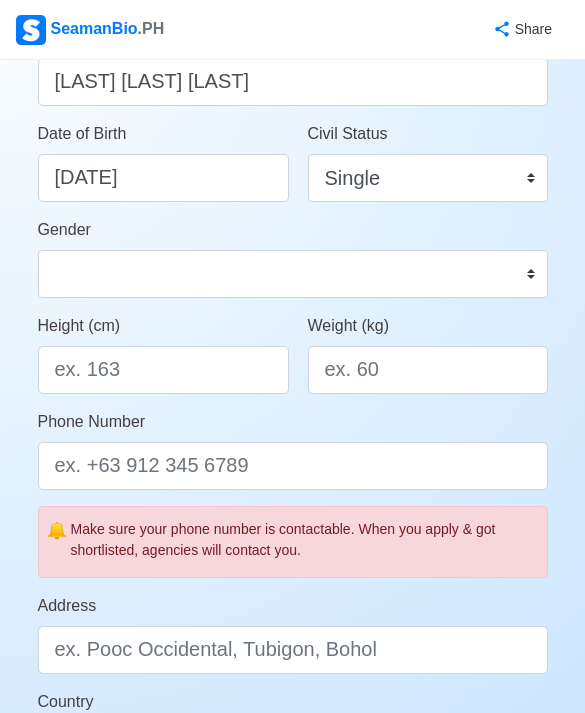 click on "Male Female" at bounding box center [293, 274] 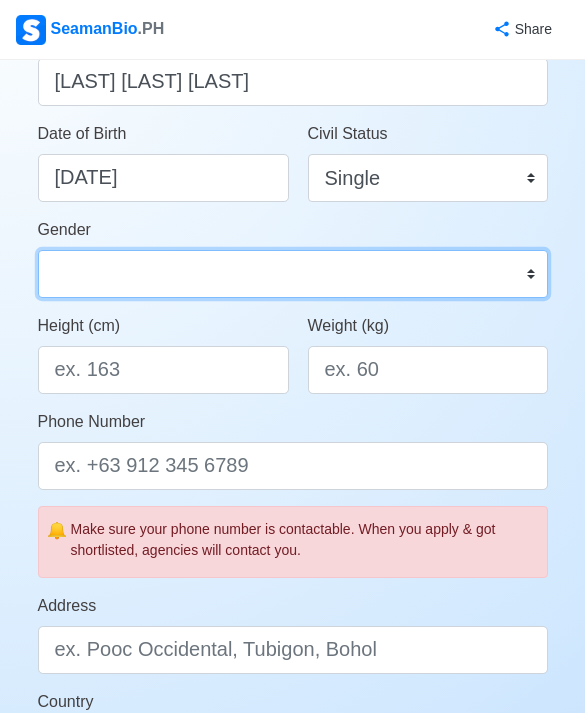 select on "Male" 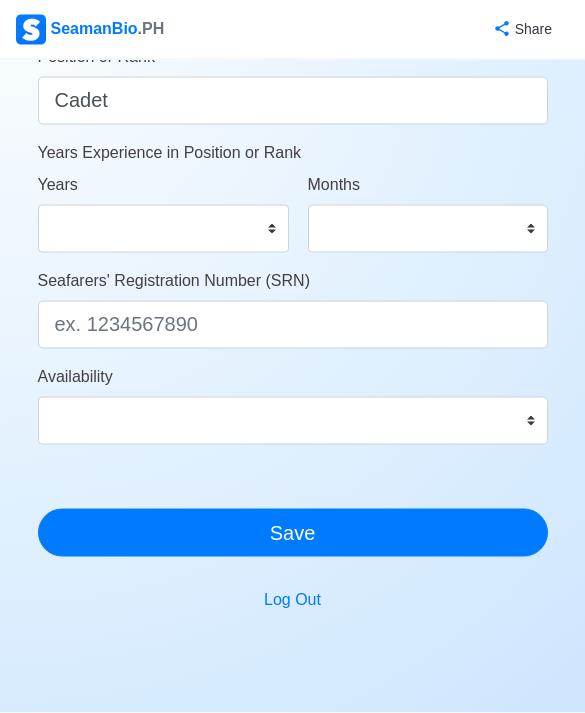 scroll, scrollTop: 1017, scrollLeft: 0, axis: vertical 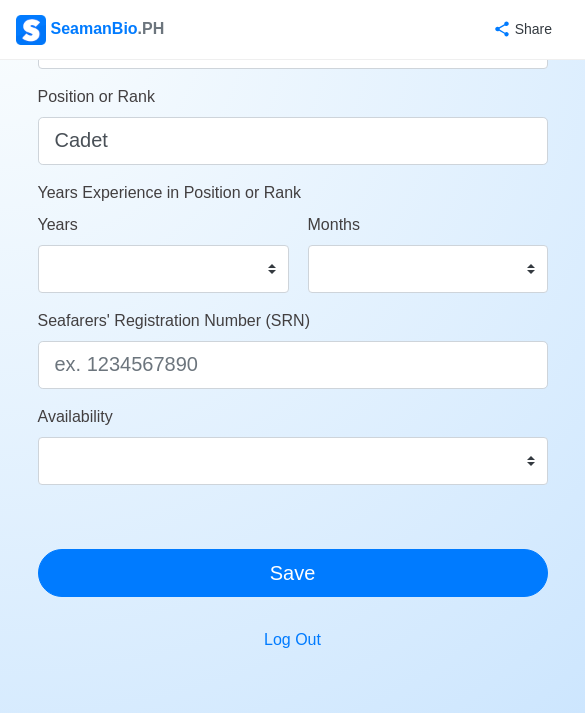 click on "Years Experience in Position or Rank" at bounding box center [293, 193] 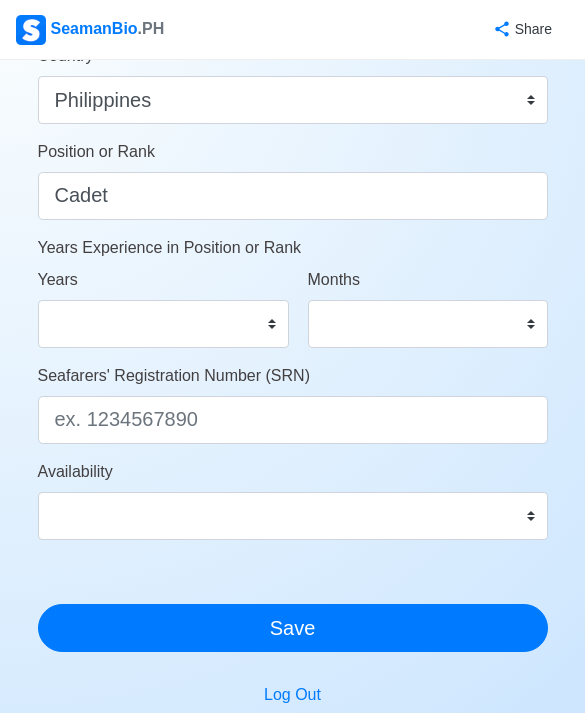 scroll, scrollTop: 965, scrollLeft: 0, axis: vertical 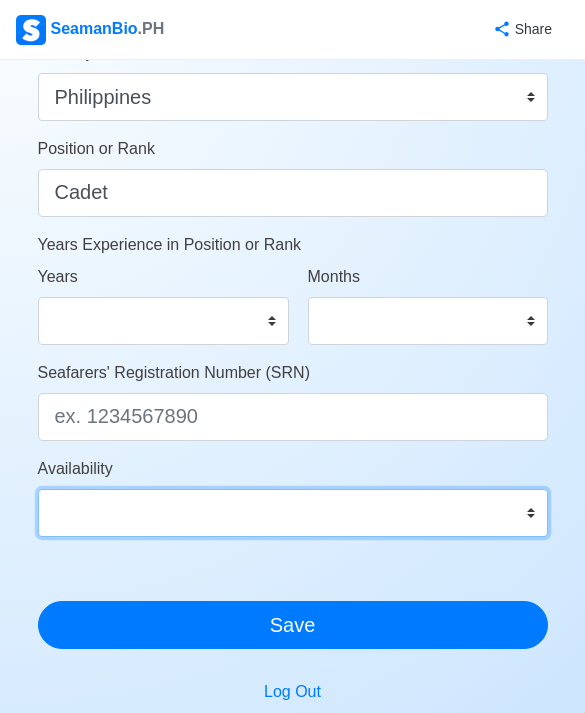 click on "Immediate Aug 2025  Sep 2025  Oct 2025  Nov 2025  Dec 2025  Jan 2026  Feb 2026  Mar 2026  Apr 2026" at bounding box center [293, 513] 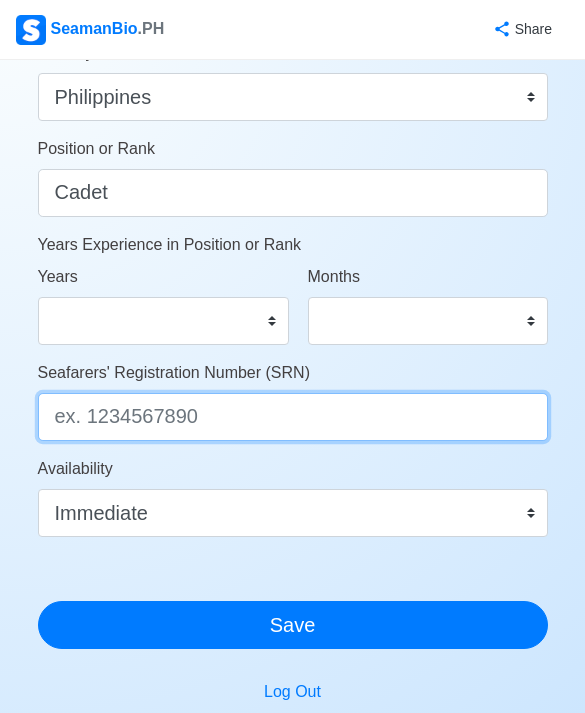 click on "Seafarers' Registration Number (SRN)" at bounding box center [293, 417] 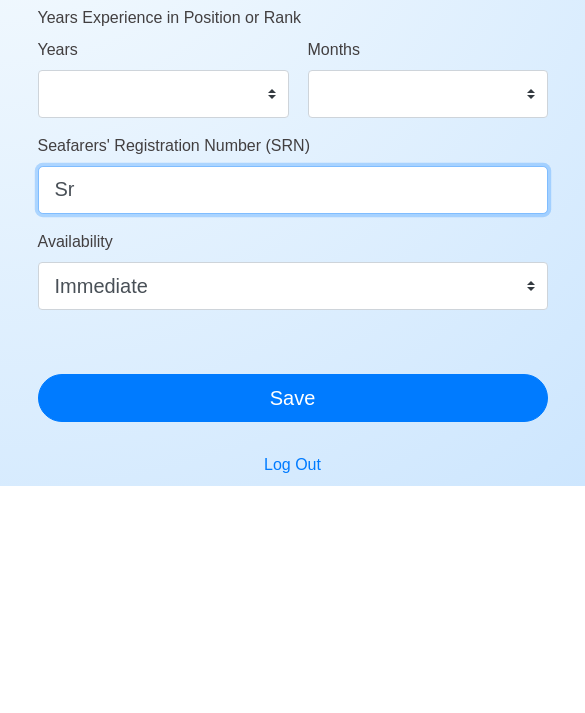 type on "S" 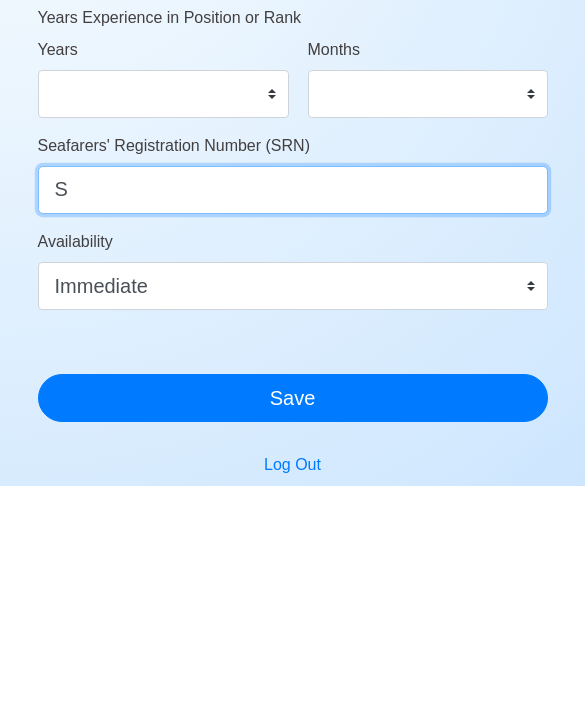 type 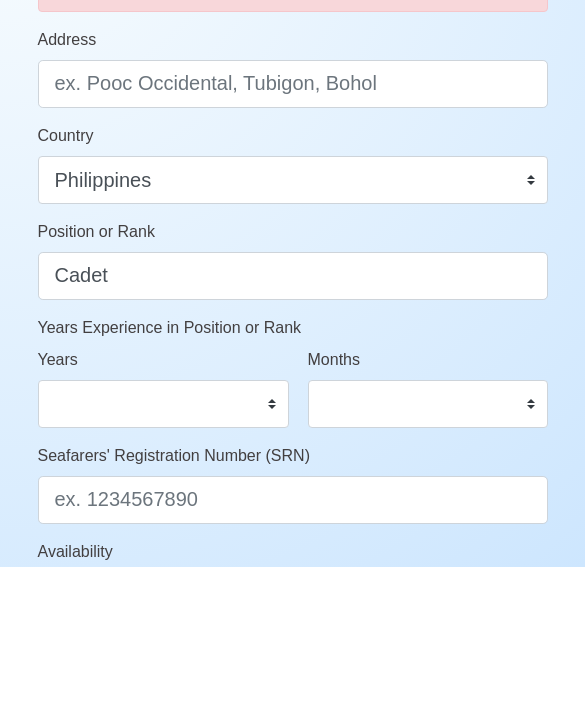 scroll, scrollTop: 732, scrollLeft: 0, axis: vertical 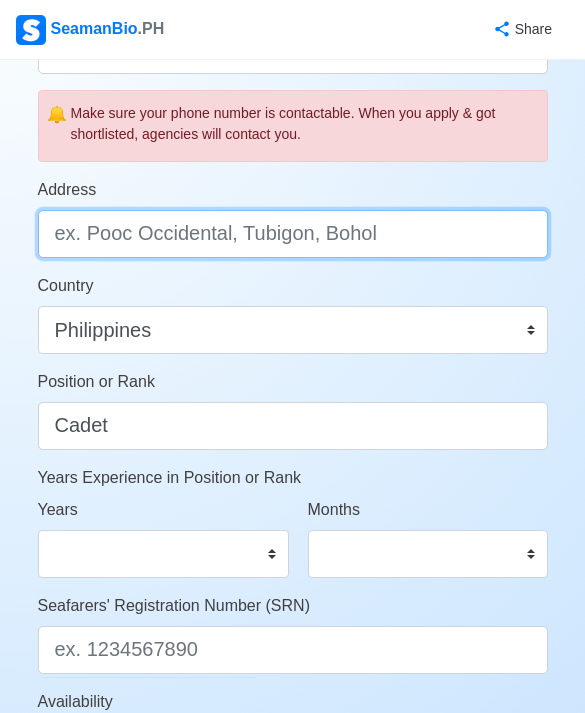 click on "Address" at bounding box center (293, 234) 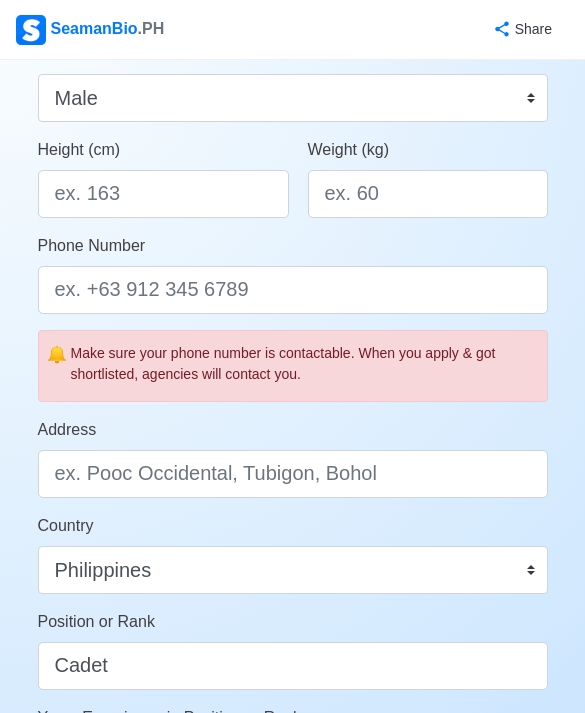 scroll, scrollTop: 1082, scrollLeft: 0, axis: vertical 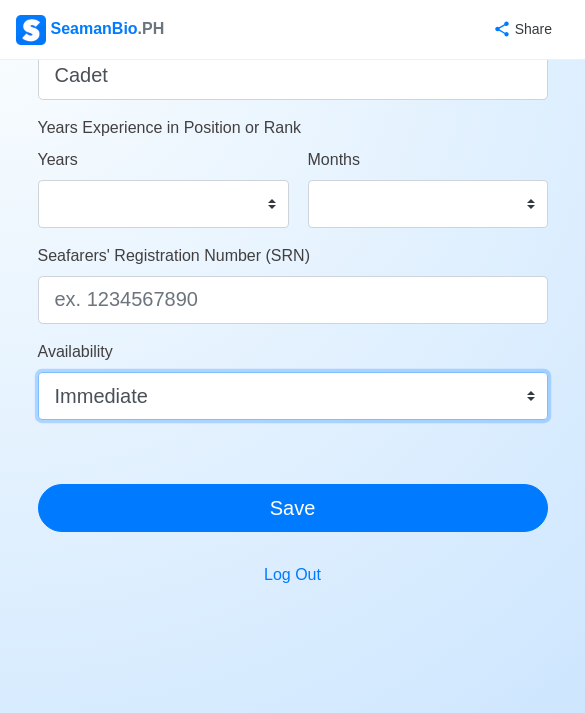 click on "Immediate Aug 2025  Sep 2025  Oct 2025  Nov 2025  Dec 2025  Jan 2026  Feb 2026  Mar 2026  Apr 2026" at bounding box center [293, 396] 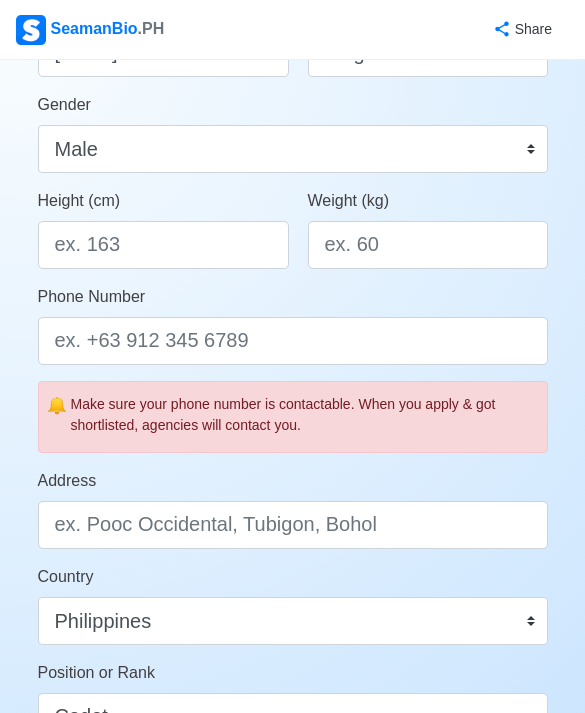 scroll, scrollTop: 429, scrollLeft: 0, axis: vertical 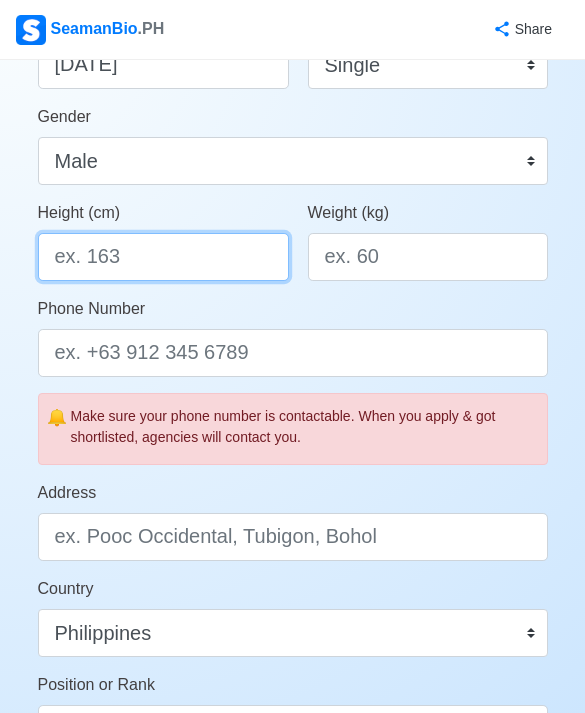 click on "Height (cm)" at bounding box center [163, 257] 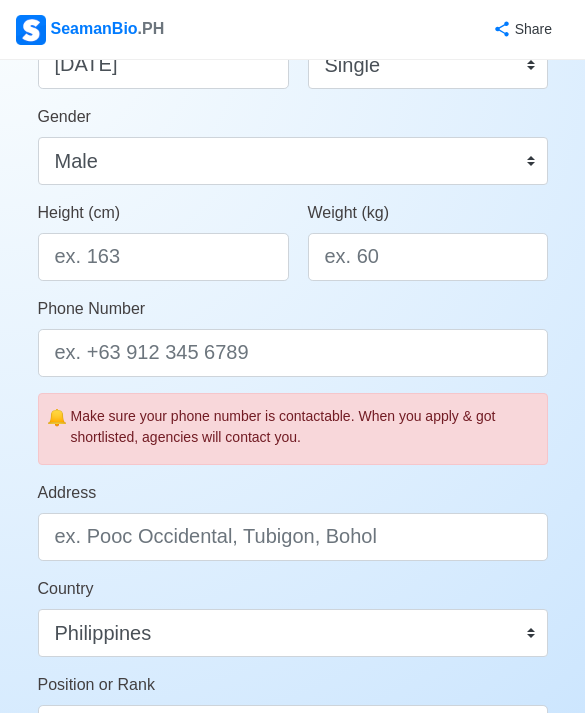 click on "Weight (kg)" at bounding box center (428, 257) 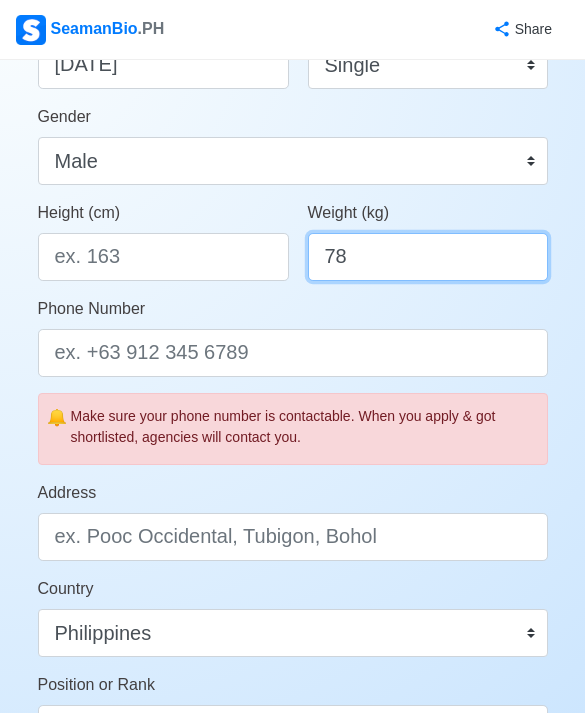 type on "78" 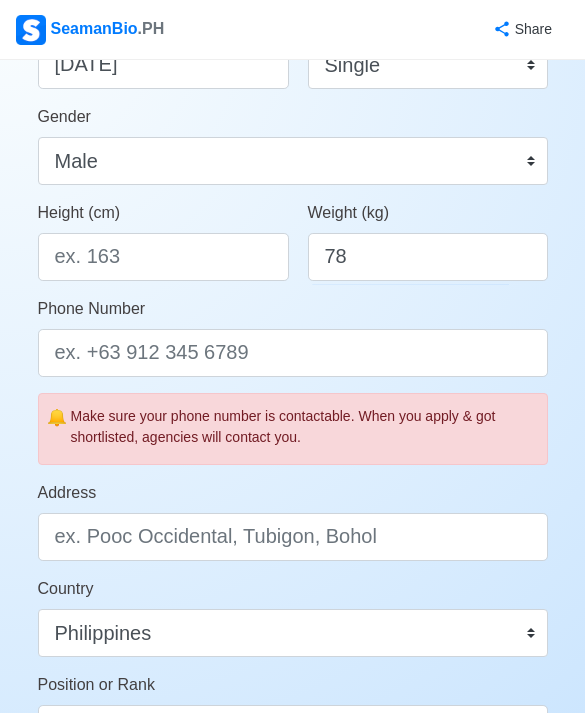 click on "Height (cm)" at bounding box center [163, 257] 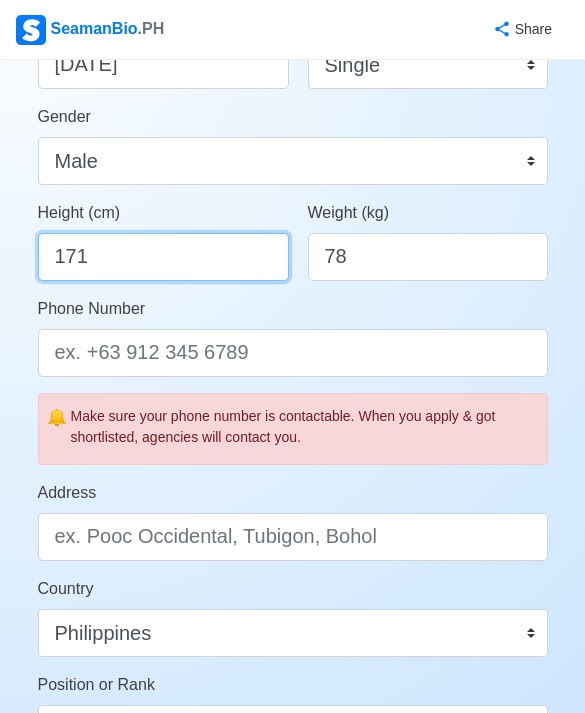 type on "171" 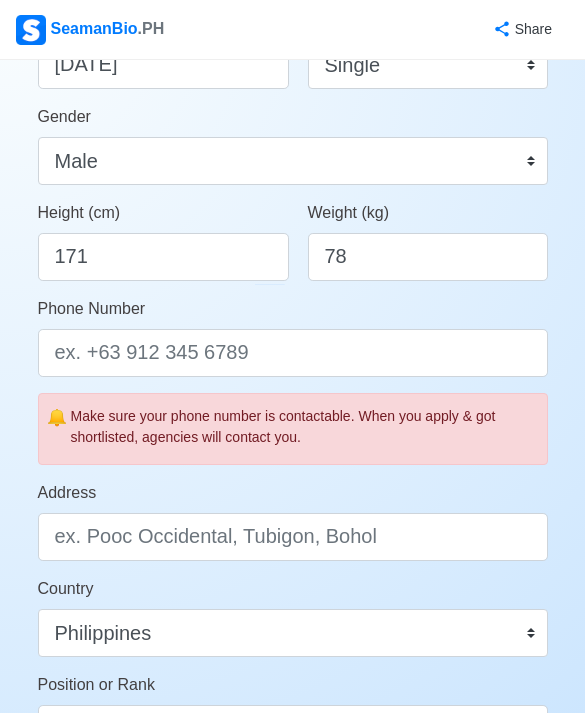 click on "Phone Number" at bounding box center (293, 337) 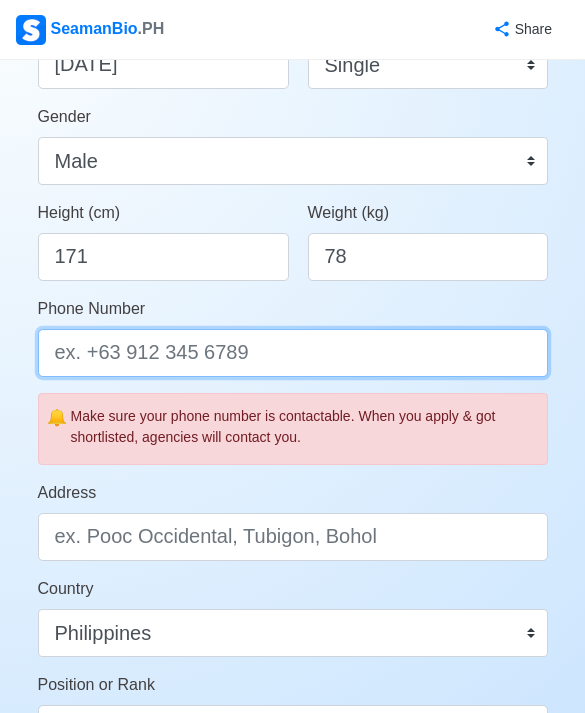click on "Phone Number" at bounding box center (293, 353) 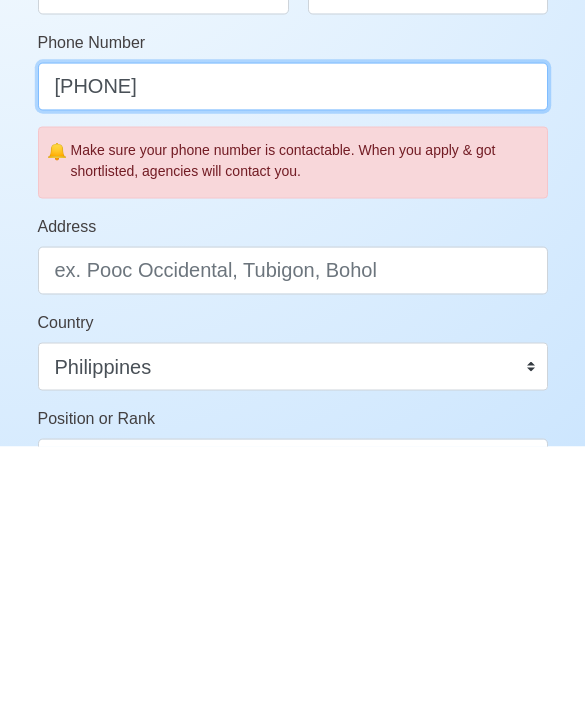 type on "[PHONE]" 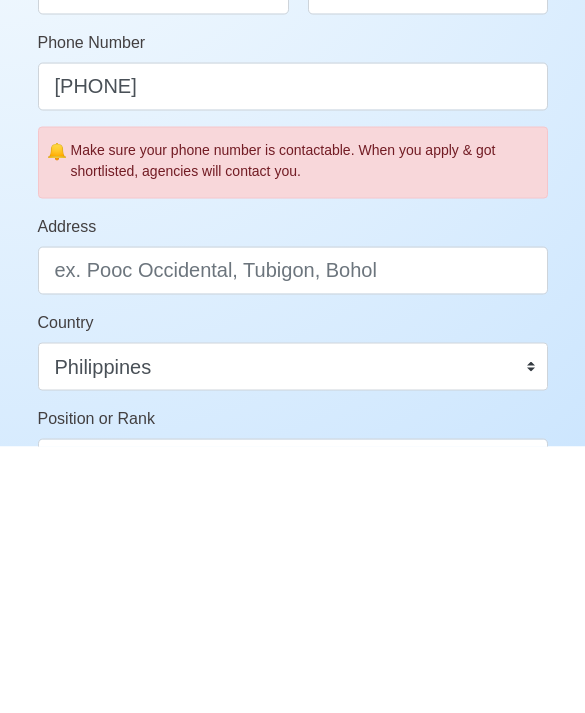 click on "Address" at bounding box center (293, 537) 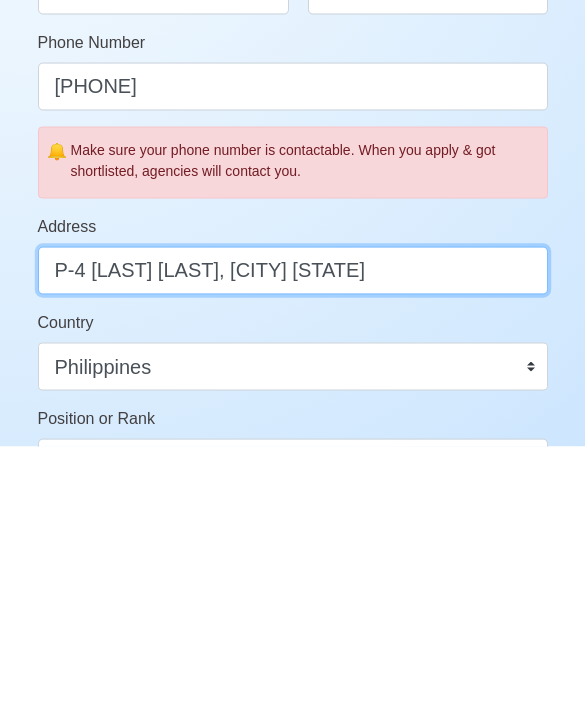 type on "P-4 Taguima Tudela, Misamis Occidental" 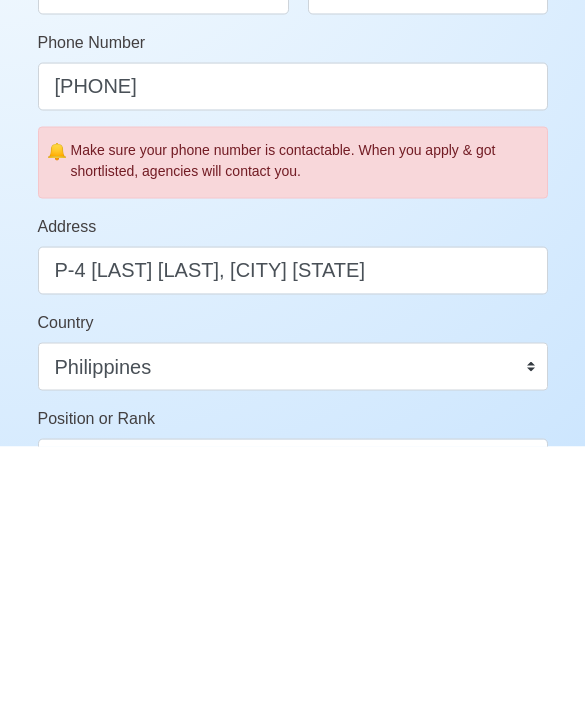 click on "Address P-4 Taguima Tudela, Misamis Occidental" at bounding box center [293, 521] 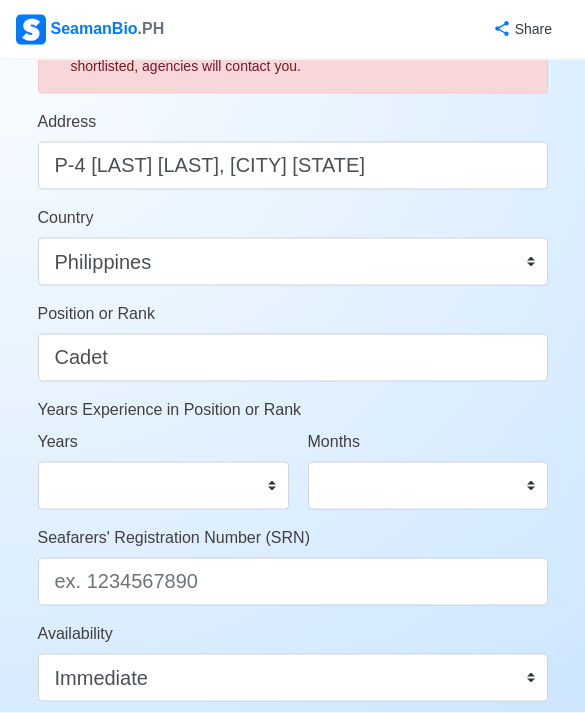 scroll, scrollTop: 801, scrollLeft: 0, axis: vertical 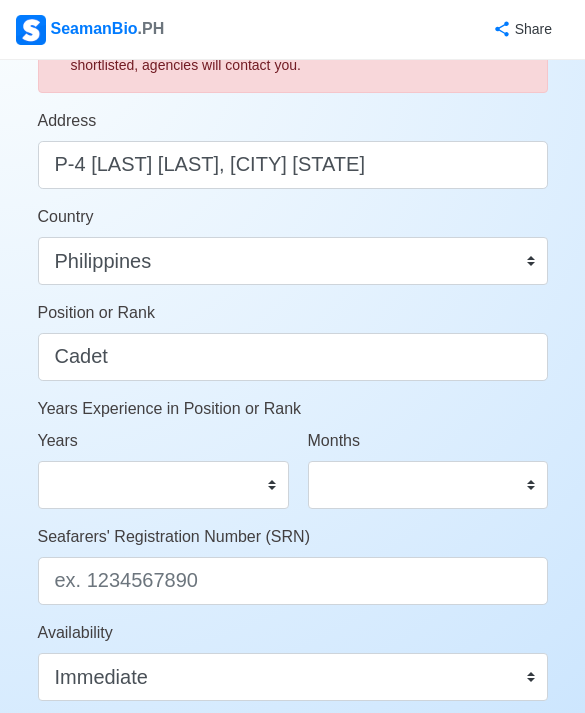 click on "0 1 2 3 4 5 6 7 8 9 10 11 12 13 14 15 16 17 18 19 20 21 22 23 24 25 26 27 28 29 30 31 32 33 34 35 36 37 38 39 40 41 42 43 44 45 46 47 48 49 50" at bounding box center (163, 485) 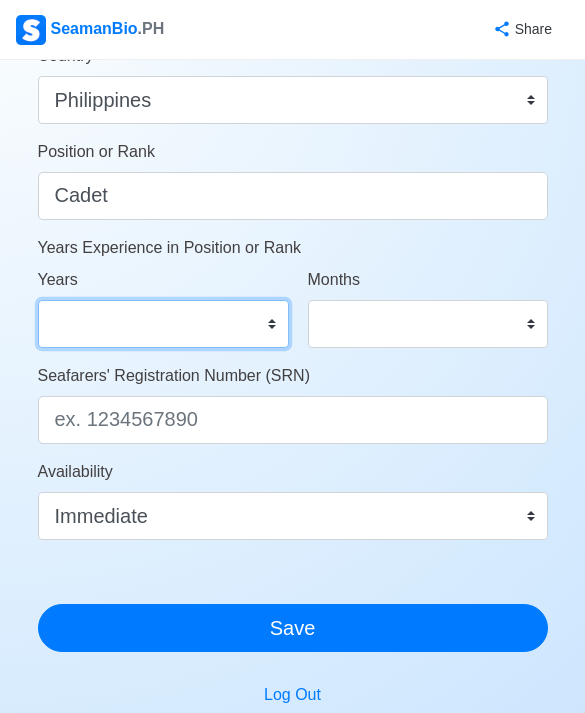 scroll, scrollTop: 961, scrollLeft: 0, axis: vertical 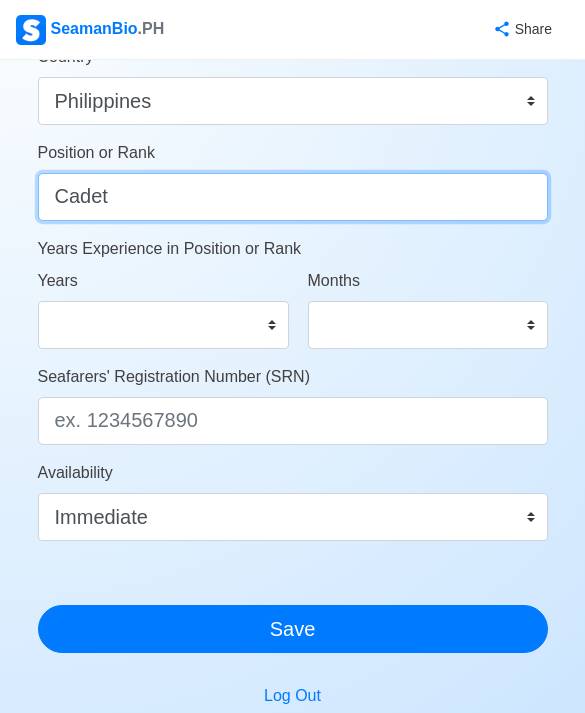 click on "Cadet" at bounding box center (293, 197) 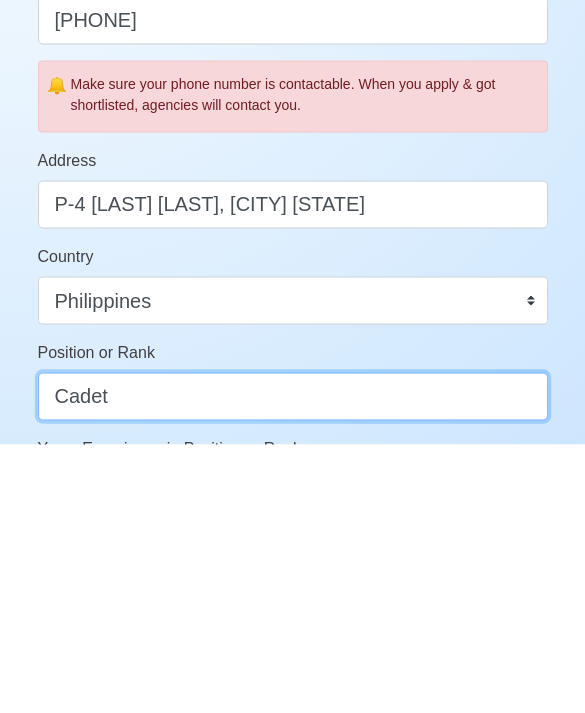 scroll, scrollTop: 458, scrollLeft: 0, axis: vertical 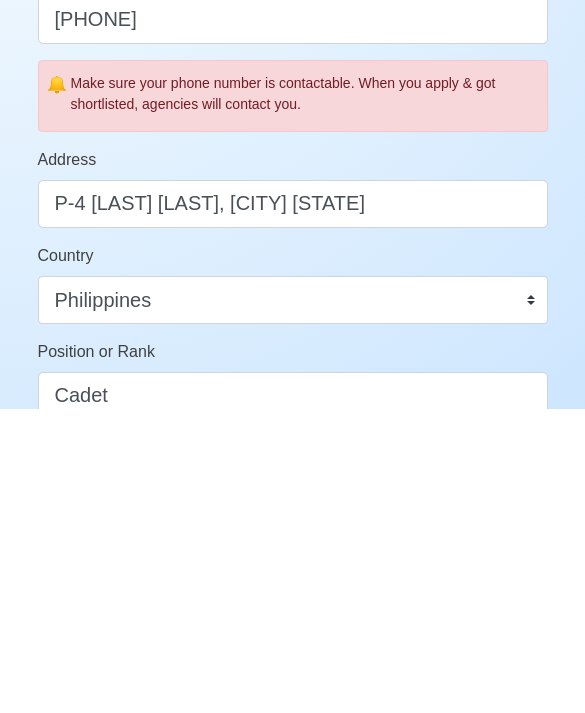 click on "Your Job Status Onboard Actively Looking for Job Not Looking for Job Hiring Visibility Visible for Hiring Not Visible for Hiring Your Name Kessler Revelo Ababol Date of Birth     04/12/1999 Civil Status Single Married Widowed Separated Gender Male Female Height (cm) 171 Weight (kg) 78 Phone Number 09627459047 🔔 Make sure your phone number is contactable. When you apply & got shortlisted, agencies will contact you. Address P-4 Taguima Tudela, Misamis Occidental Country Afghanistan Åland Islands Albania Algeria American Samoa Andorra Angola Anguilla Antarctica Antigua and Barbuda Argentina Armenia Aruba Australia Austria Azerbaijan Bahamas Bahrain Bangladesh Barbados Belarus Belgium Belize Benin Bermuda Bhutan Bolivia, Plurinational State of Bonaire, Sint Eustatius and Saba Bosnia and Herzegovina Botswana Bouvet Island Brazil British Indian Ocean Territory Brunei Darussalam Bulgaria Burkina Faso Burundi Cabo Verde Cambodia Cameroon Canada Cayman Islands Central African Republic Chad Chile China Colombia" at bounding box center [293, 424] 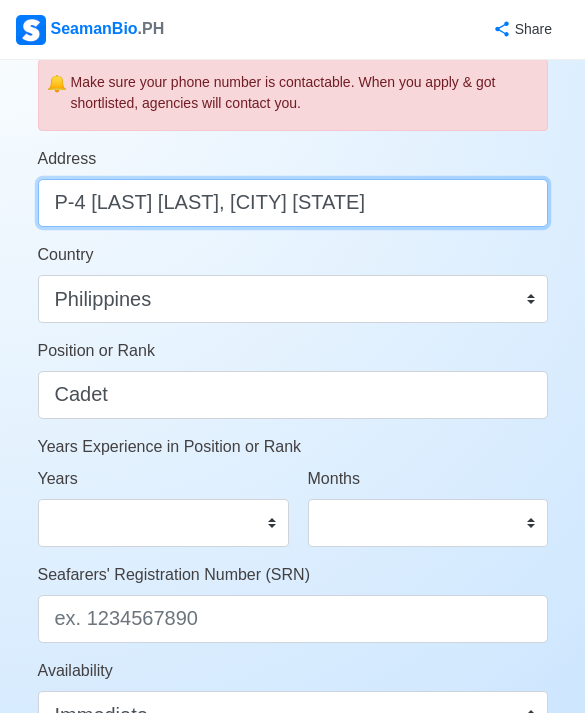 click on "P-4 Taguima Tudela, Misamis Occidental" at bounding box center [293, 203] 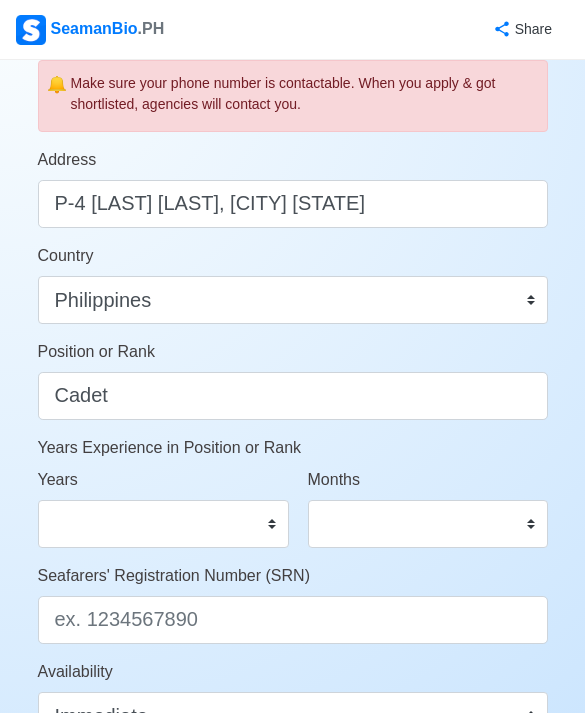 click on "Country Afghanistan Åland Islands Albania Algeria American Samoa Andorra Angola Anguilla Antarctica Antigua and Barbuda Argentina Armenia Aruba Australia Austria Azerbaijan Bahamas Bahrain Bangladesh Barbados Belarus Belgium Belize Benin Bermuda Bhutan Bolivia, Plurinational State of Bonaire, Sint Eustatius and Saba Bosnia and Herzegovina Botswana Bouvet Island Brazil British Indian Ocean Territory Brunei Darussalam Bulgaria Burkina Faso Burundi Cabo Verde Cambodia Cameroon Canada Cayman Islands Central African Republic Chad Chile China Christmas Island Cocos (Keeling) Islands Colombia Comoros Congo Congo, Democratic Republic of the Cook Islands Costa Rica Croatia Cuba Curaçao Cyprus Czechia Côte d'Ivoire Denmark Djibouti Dominica Dominican Republic Ecuador Egypt El Salvador Equatorial Guinea Eritrea Estonia Eswatini Ethiopia Falkland Islands (Malvinas) Faroe Islands Fiji Finland France French Guiana French Polynesia French Southern Territories Gabon Gambia Georgia Germany Ghana Gibraltar Greece Greenland" at bounding box center [293, 284] 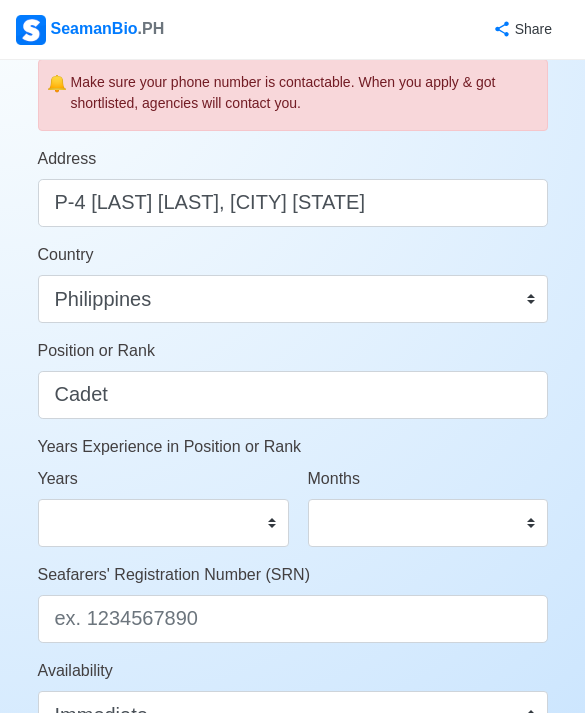 click on "0 1 2 3 4 5 6 7 8 9 10 11 12 13 14 15 16 17 18 19 20 21 22 23 24 25 26 27 28 29 30 31 32 33 34 35 36 37 38 39 40 41 42 43 44 45 46 47 48 49 50" at bounding box center [163, 523] 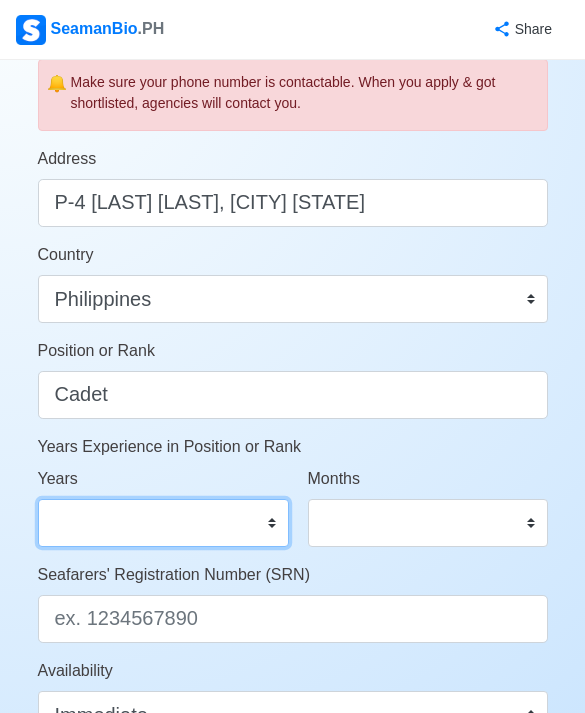 select on "0" 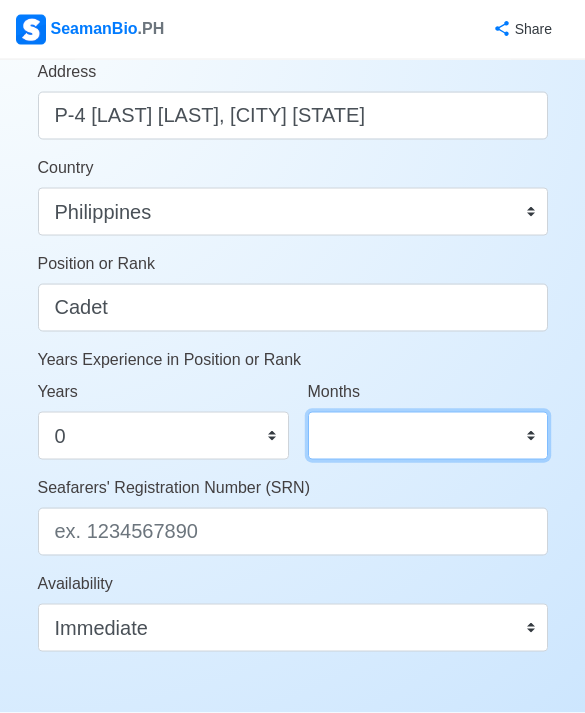 click on "0 1 2 3 4 5 6 7 8 9 10 11" at bounding box center (428, 436) 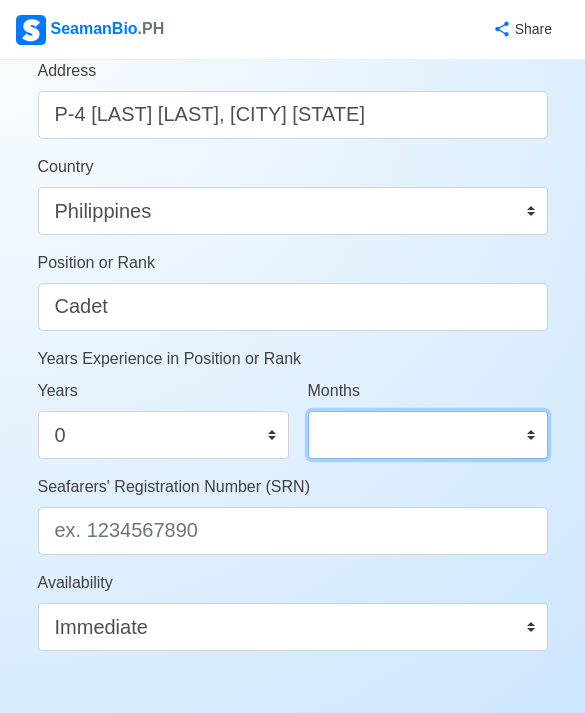 select on "0" 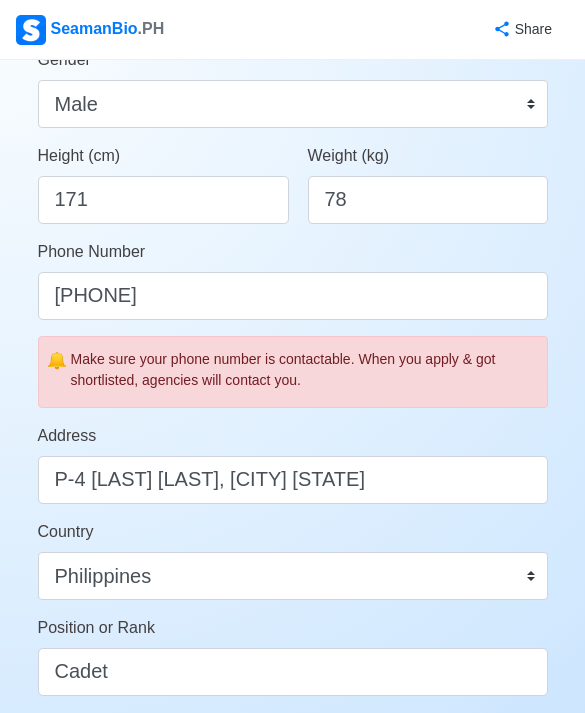 scroll, scrollTop: 485, scrollLeft: 0, axis: vertical 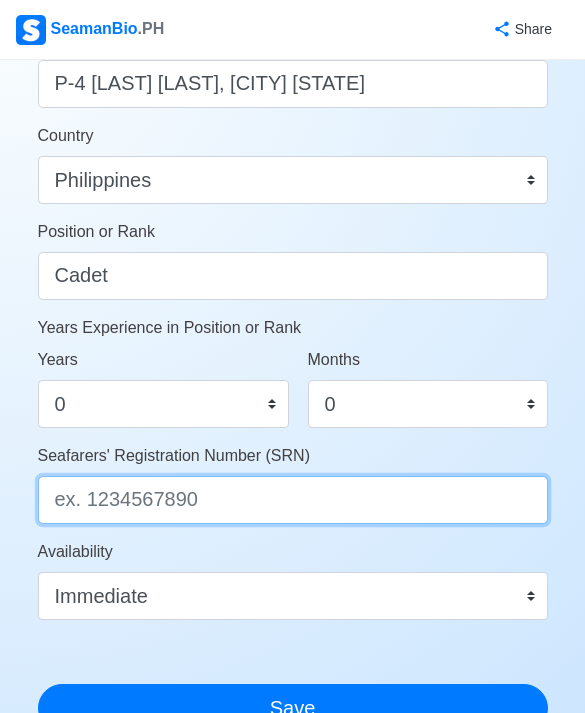click on "Seafarers' Registration Number (SRN)" at bounding box center [293, 500] 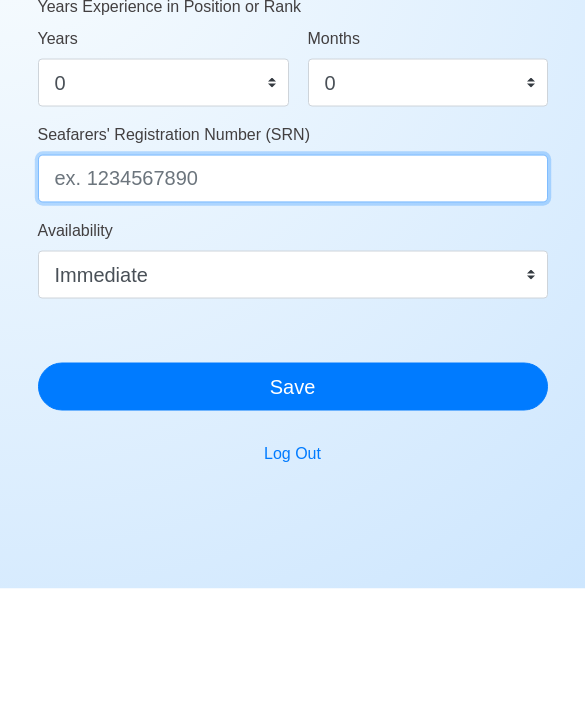 scroll, scrollTop: 1089, scrollLeft: 0, axis: vertical 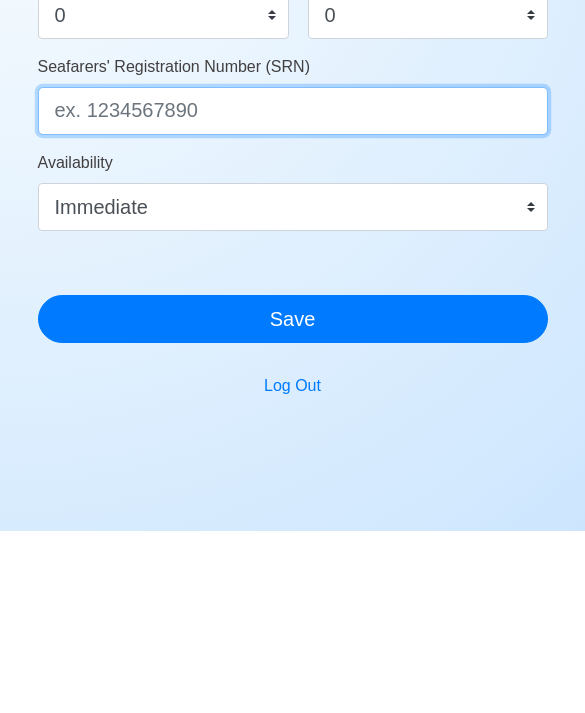 click on "Seafarers' Registration Number (SRN)" at bounding box center (293, 293) 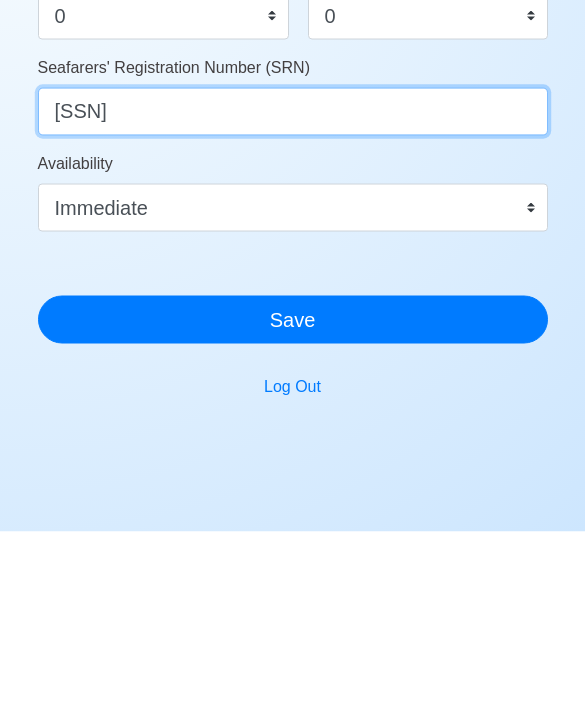 type on "[PHONE]" 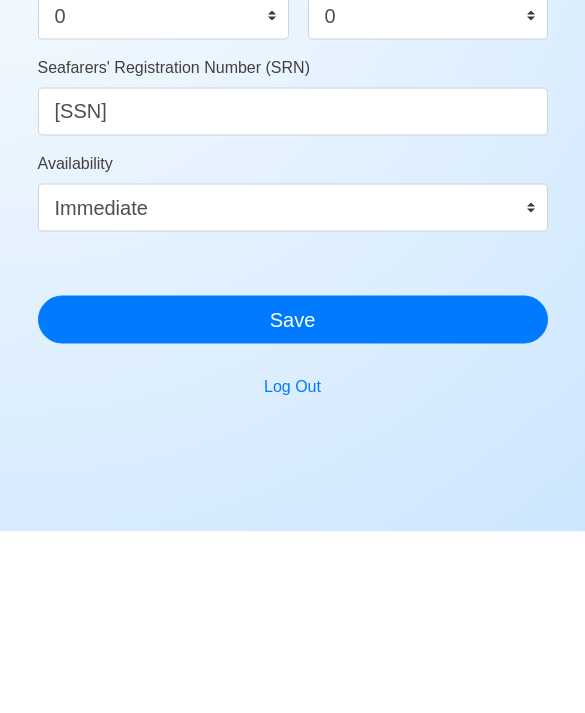 click at bounding box center (293, 453) 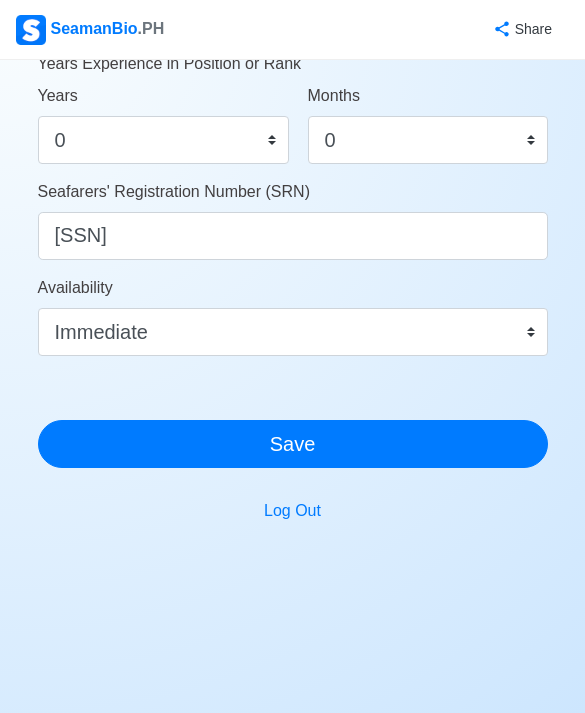 click on "Save" at bounding box center (293, 444) 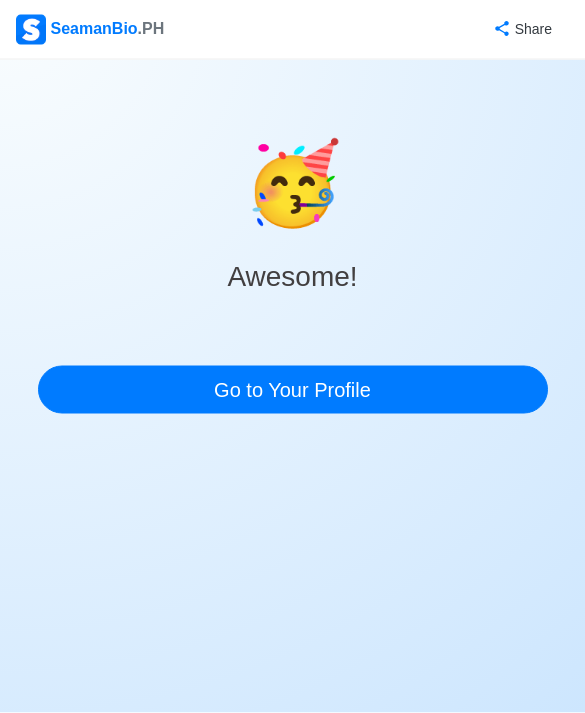 click on "Go to Your Profile" at bounding box center (293, 390) 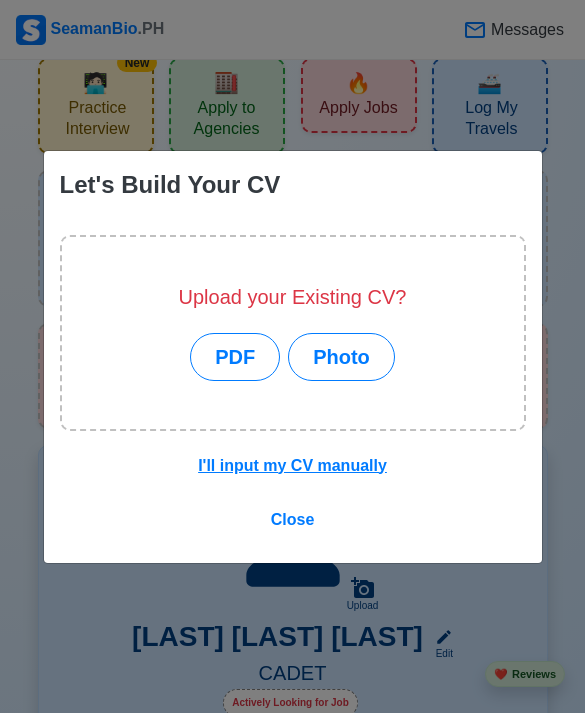 scroll, scrollTop: 0, scrollLeft: 0, axis: both 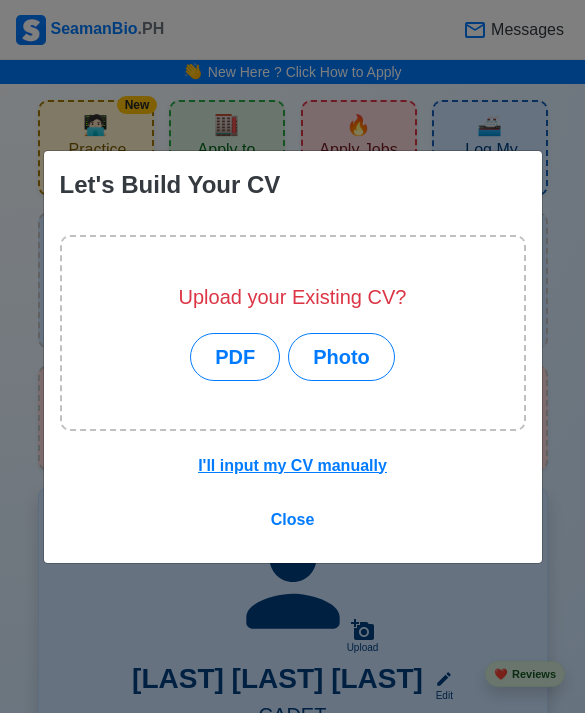 click on "Let's Build Your CV Upload your Existing CV? PDF Photo I'll input my CV manually Close" at bounding box center [292, 356] 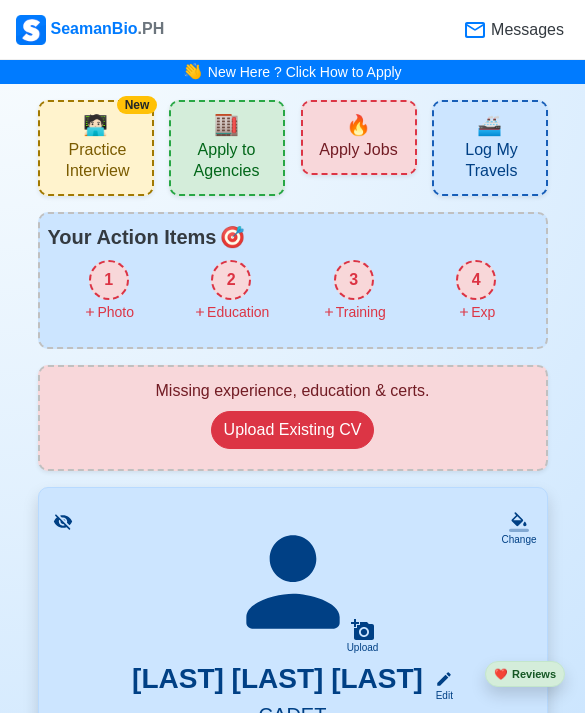 click 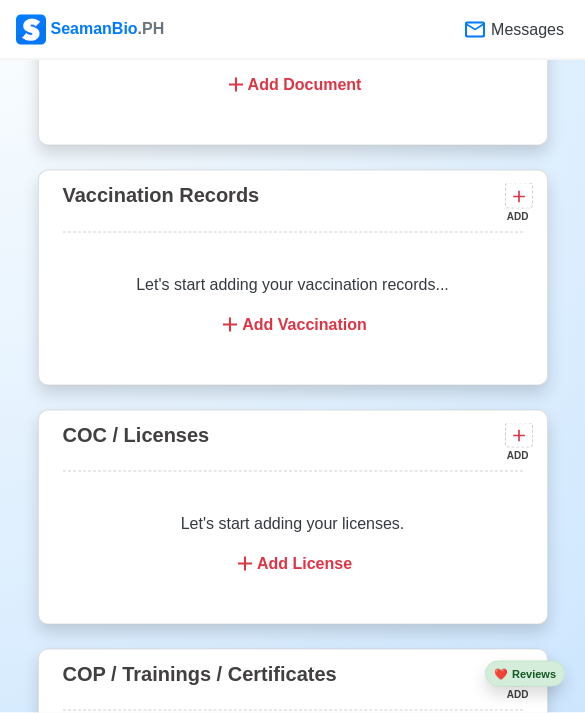 scroll, scrollTop: 1978, scrollLeft: 0, axis: vertical 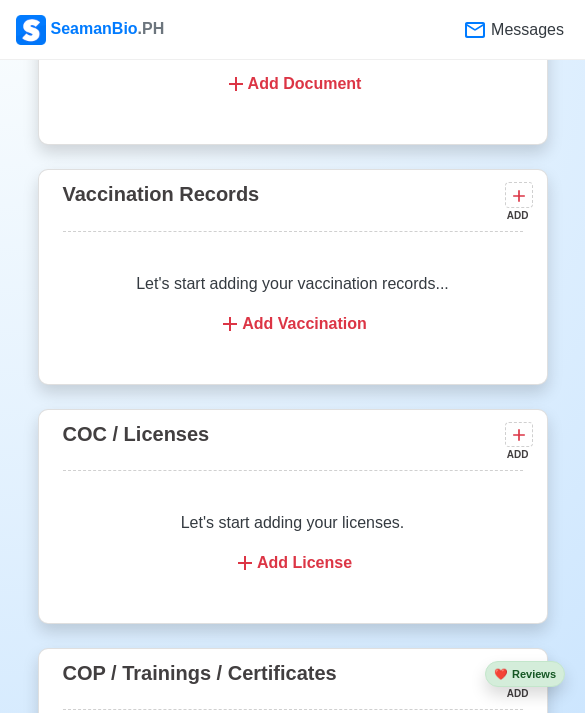 click on "New 🧑🏻‍💻   Practice Interview 🏬   Apply to Agencies 🔥 Apply Jobs 🚢   Log My Travels Your Action Items   🎯 1 Photo 2 Education 3 Training 4 Exp Missing experience, education & certs. Upload Existing CV Change Upload KESSLER REVELO ABABOL Edit CADET Actively Looking for Job SRN  9904120134 kesslerababol01@gmail.com 09627459047 April 12, 1999   •  26   yo Male  •  Single 171  cm •  78  kg P-4 TAGUIMA TUDELA, MISAMIS OCCIDENTAL Philippines   🇵🇭 Availability Immediate Download & Convert to PDF 🎨 Choose Other CV Design ✍️ Add My Signature Objective To develop skills and knowledge in a dynamic maritime environment, with a strong desire to become a qualified Officer, enhancing safe and efficient ship operations. EDIT Statutory Info ADD Let's start adding your SSS, TIN, Pag-IBIG, PhilHealth.  Add Info Education ADD Let's start adding your educational background...  Add Education Travel Documents ADD Let's start adding your Passport, US Visa, Seaman Book, etc...  Add Document" at bounding box center [292, 103] 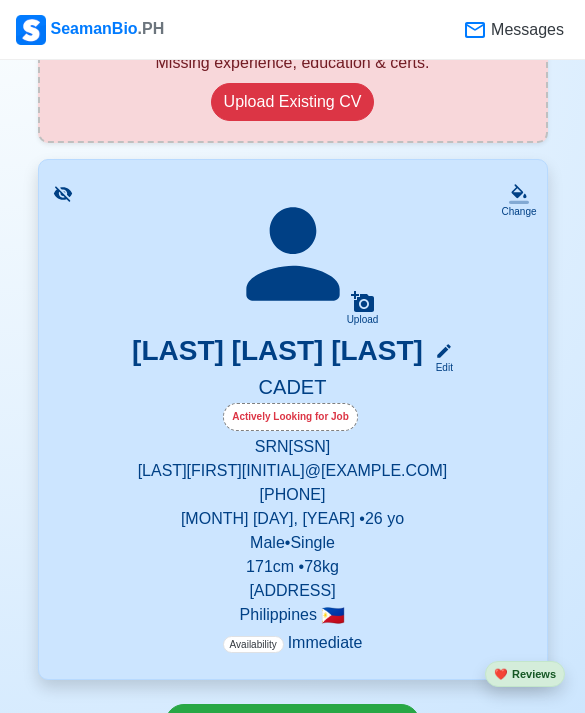 scroll, scrollTop: 0, scrollLeft: 0, axis: both 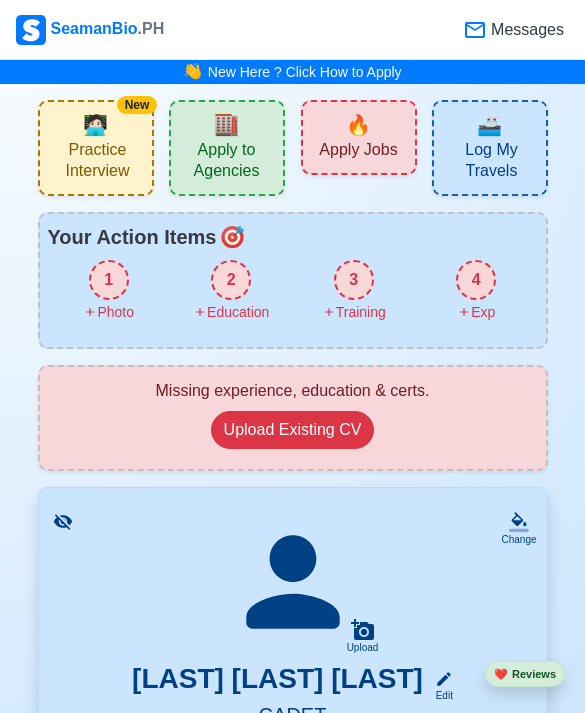 click on "2 Education" at bounding box center (231, 291) 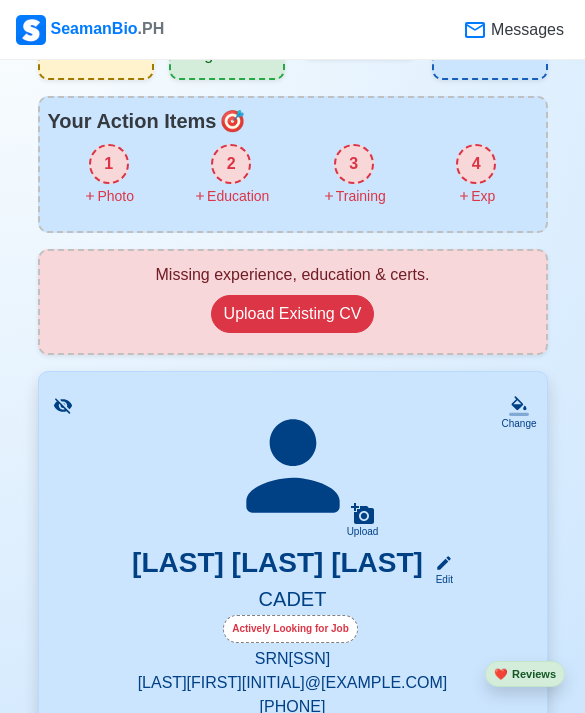 scroll, scrollTop: 0, scrollLeft: 0, axis: both 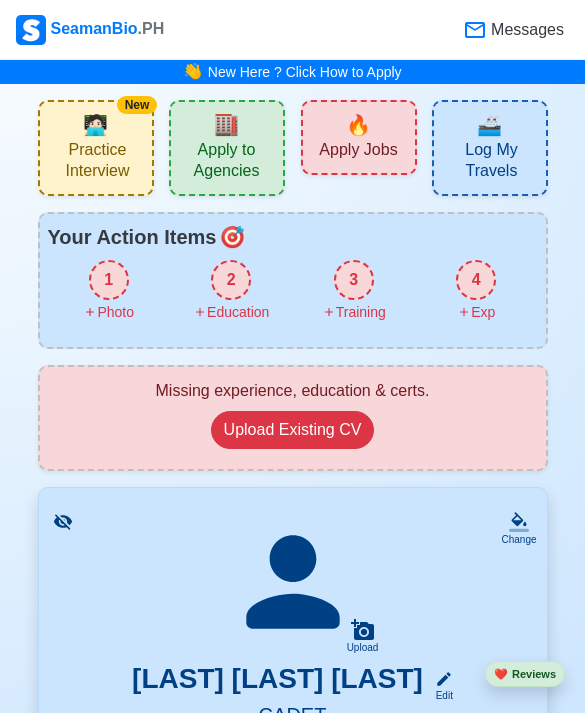 click on "Apply to Agencies" at bounding box center [227, 163] 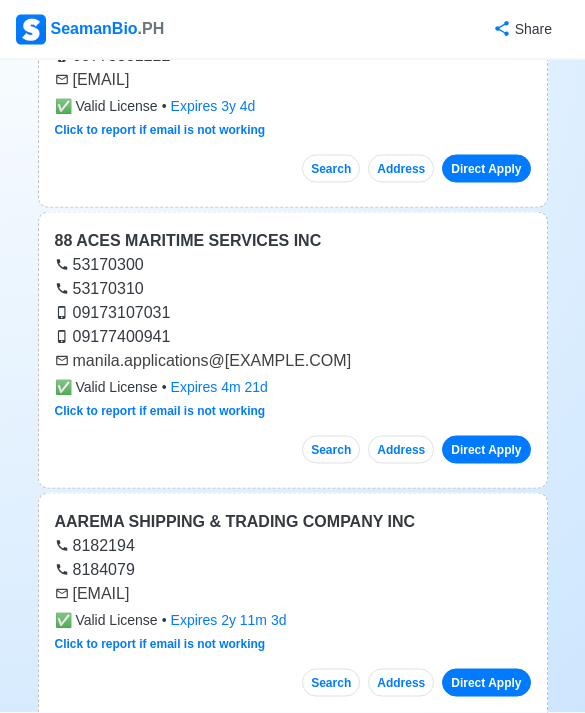 scroll, scrollTop: 583, scrollLeft: 0, axis: vertical 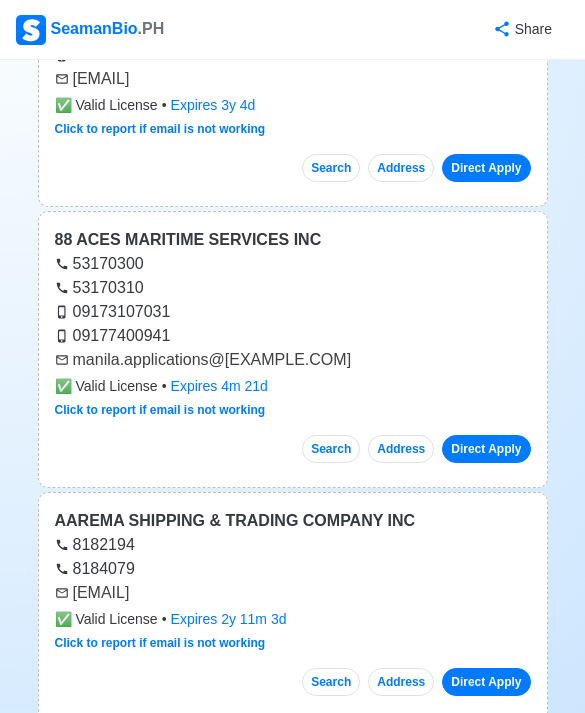 click on "Direct Apply" at bounding box center (486, 449) 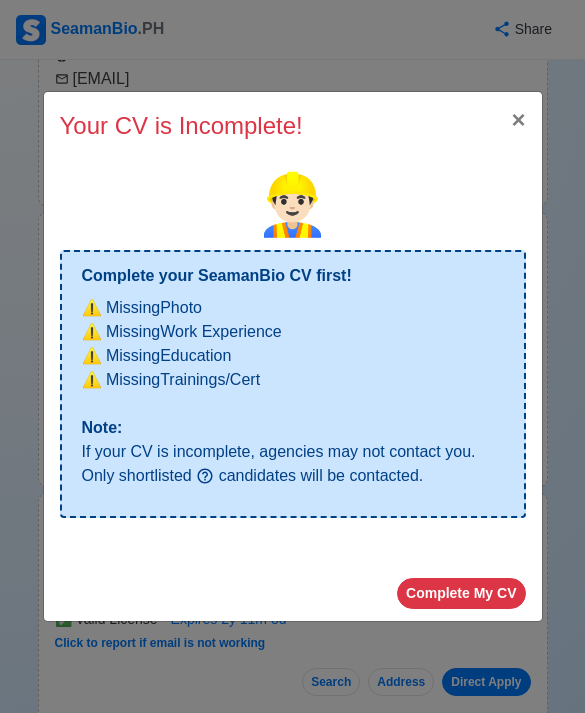 click on "× Close" at bounding box center [518, 120] 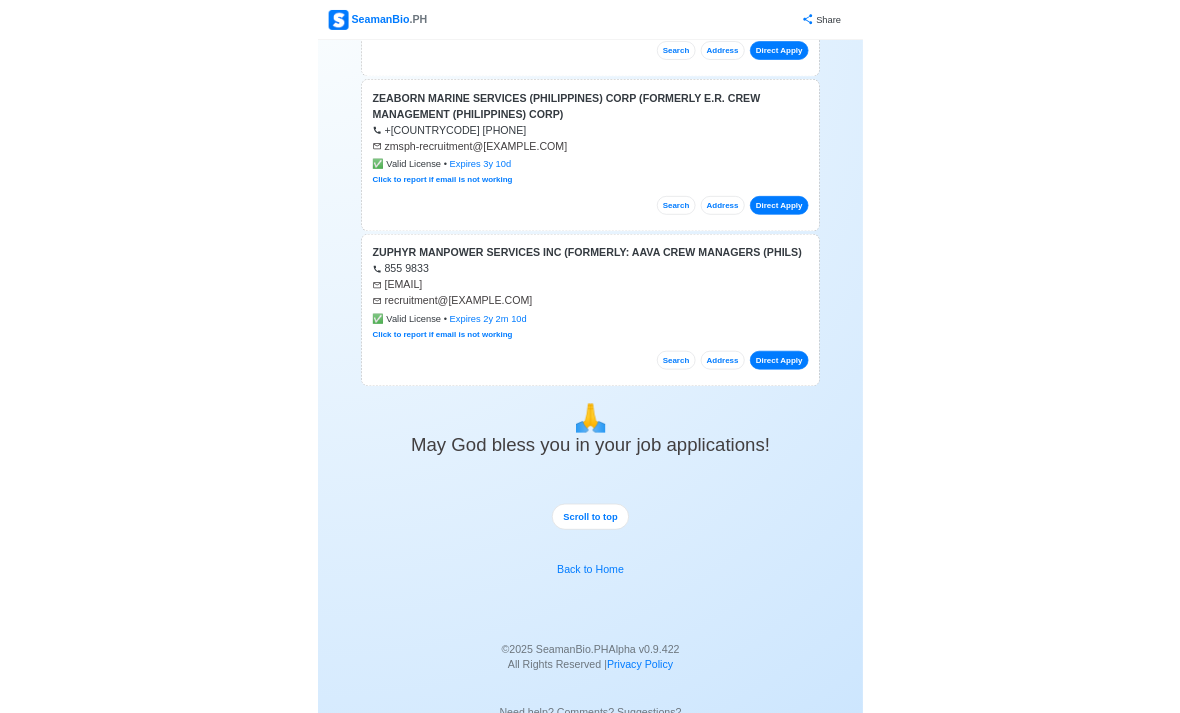 scroll, scrollTop: 81921, scrollLeft: 0, axis: vertical 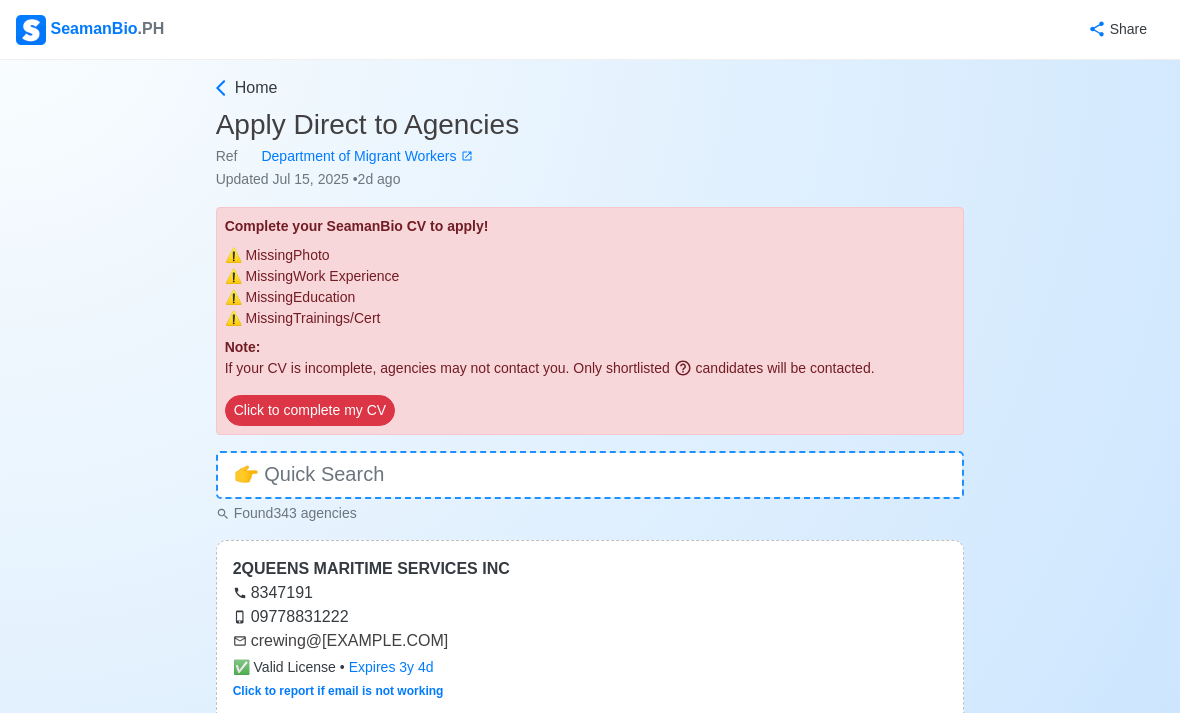 click on "Home" at bounding box center [588, 88] 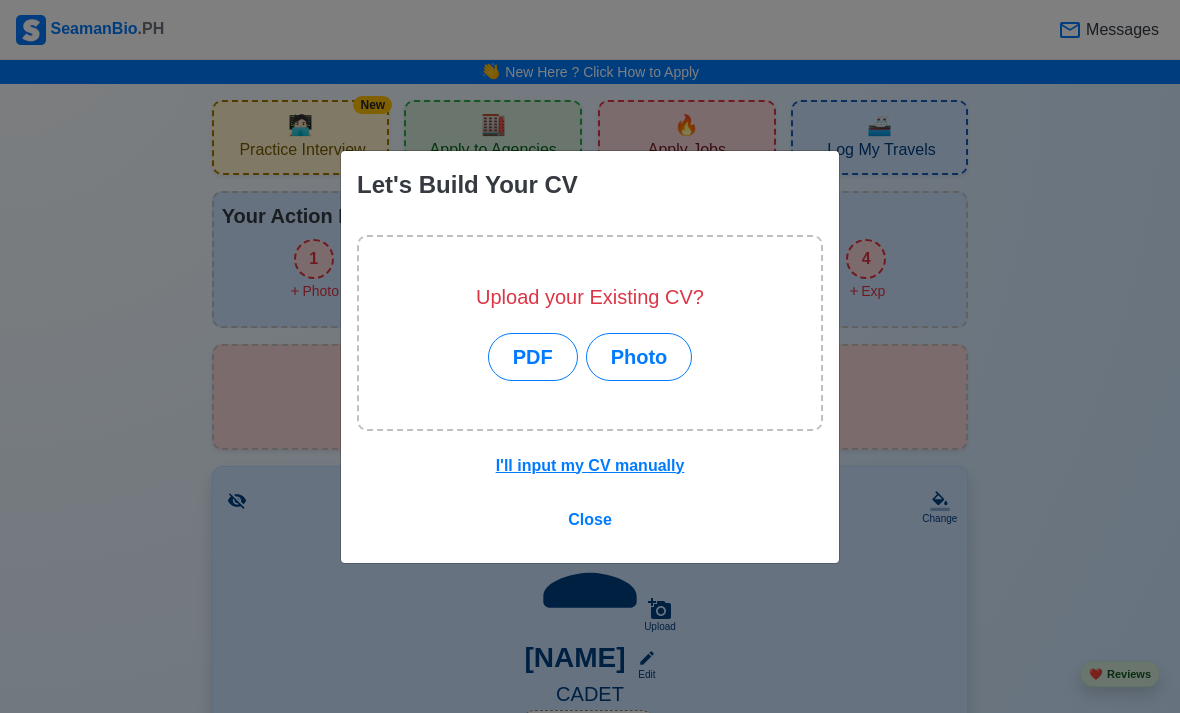 click on "Close" at bounding box center [590, 519] 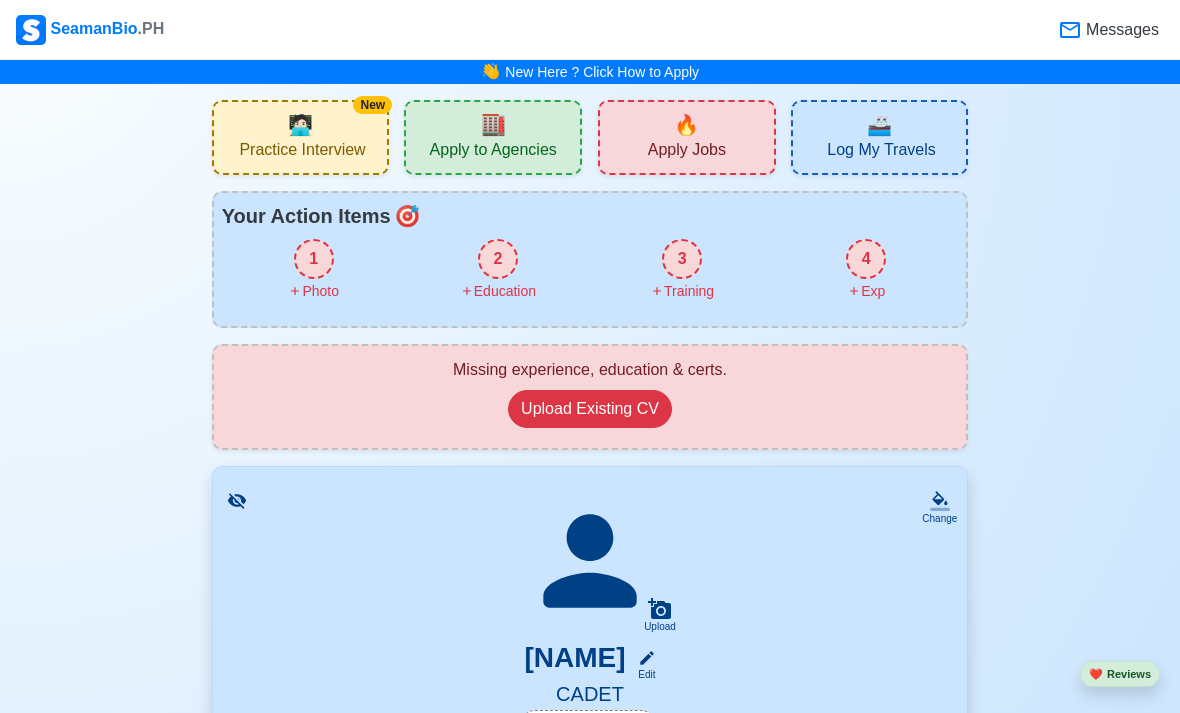 click on "Apply to Agencies" at bounding box center [493, 152] 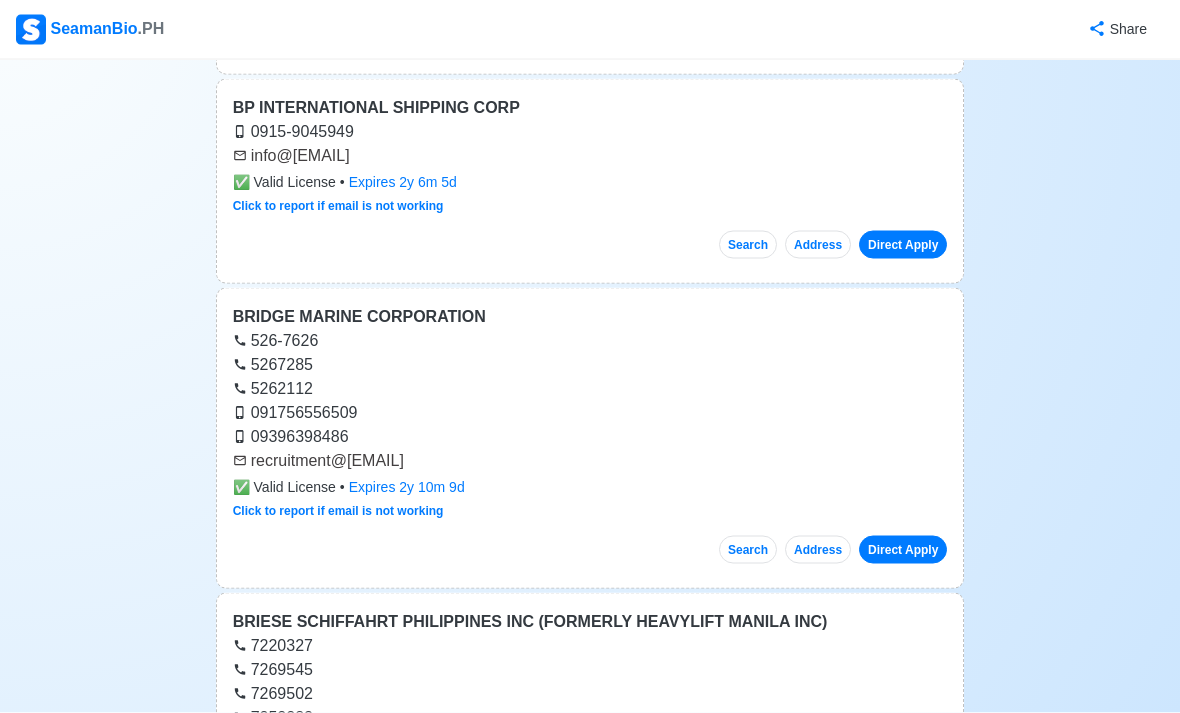 scroll, scrollTop: 11578, scrollLeft: 0, axis: vertical 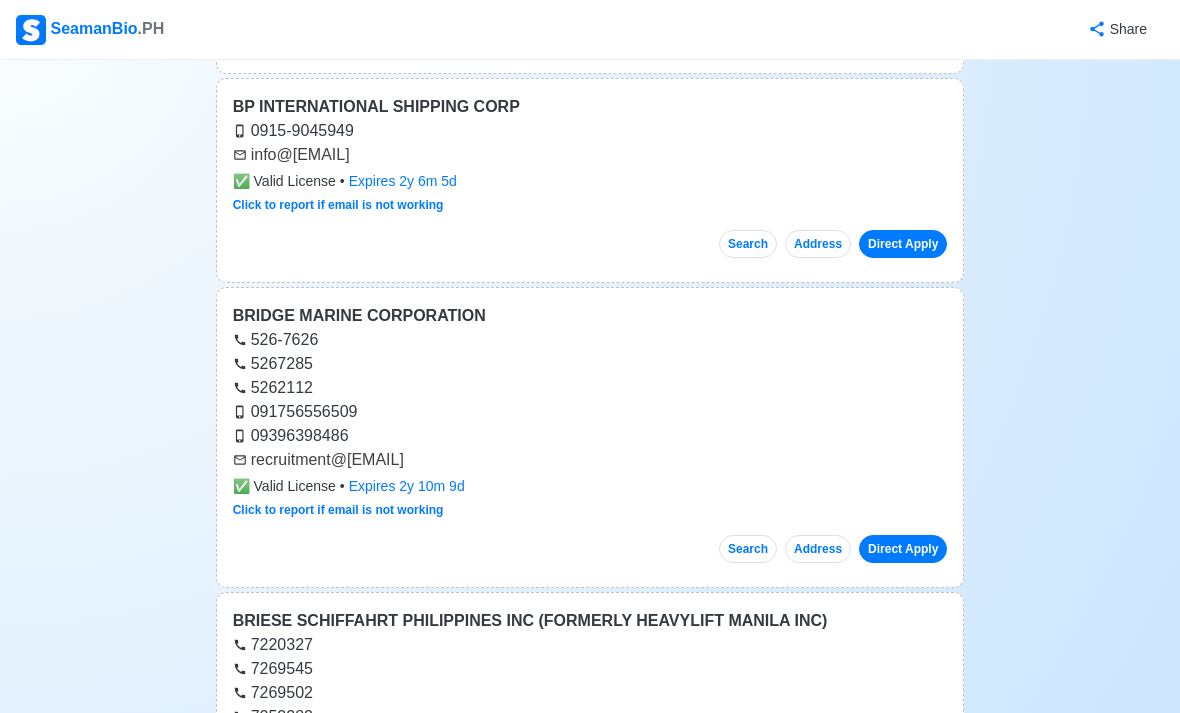 click on "Address" at bounding box center [818, 244] 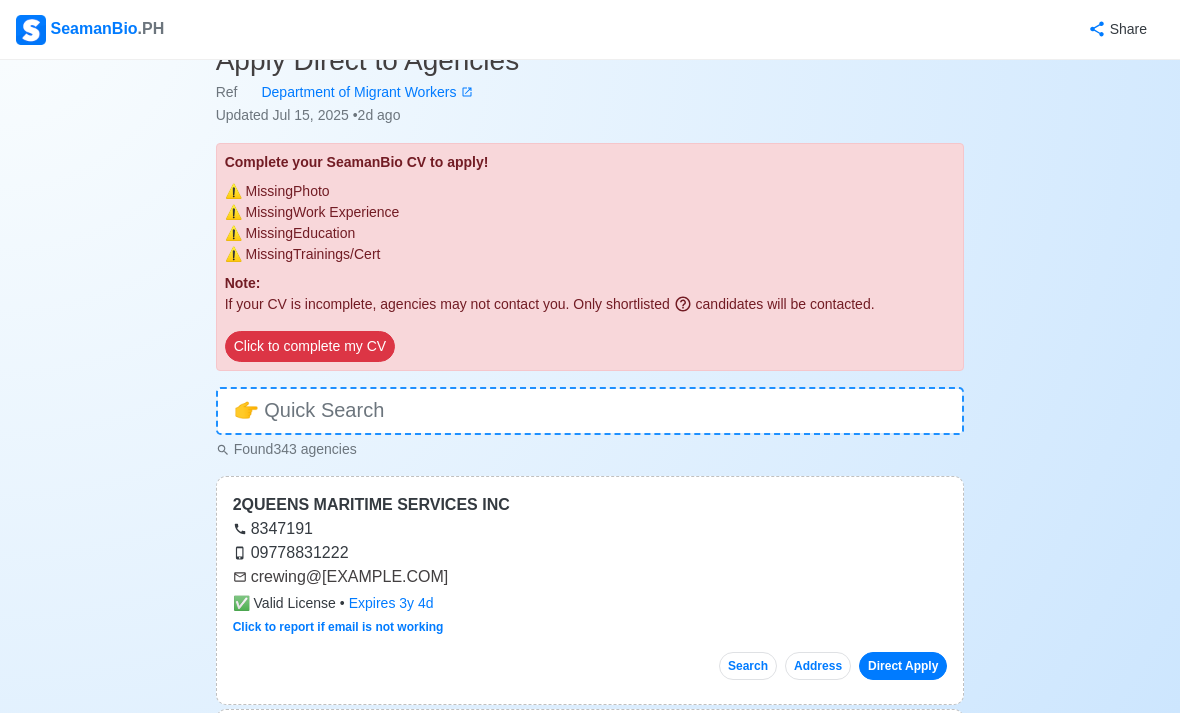 scroll, scrollTop: 0, scrollLeft: 0, axis: both 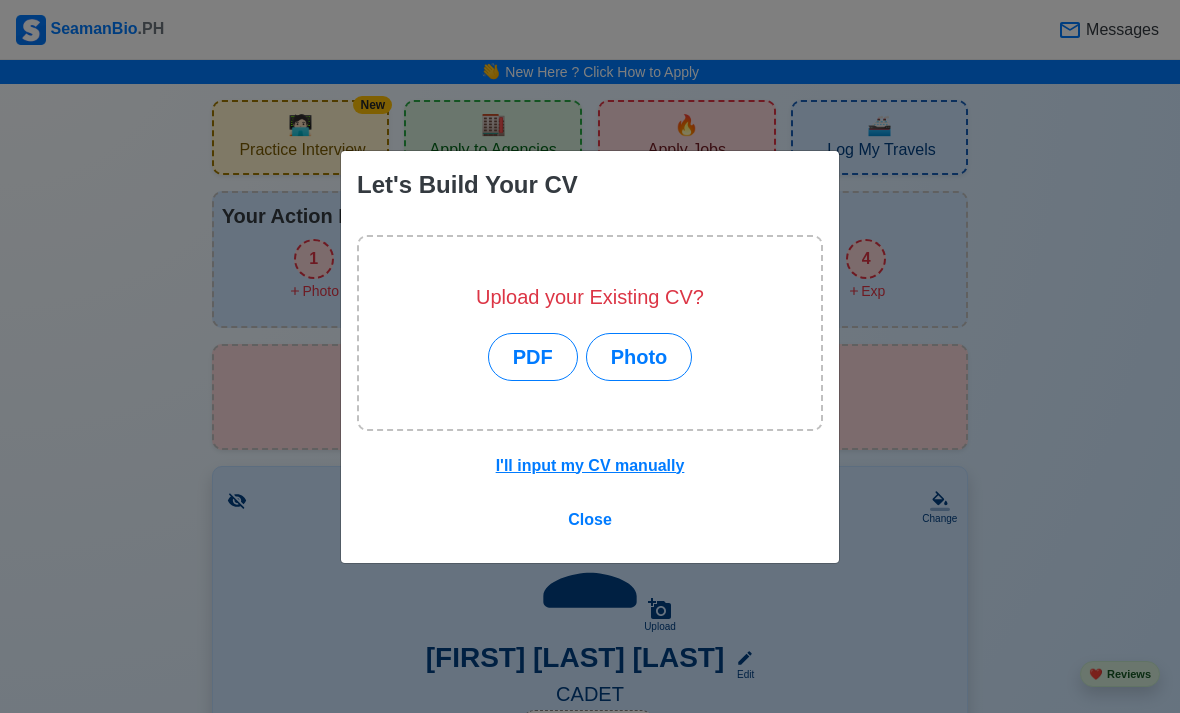 click on "Close" at bounding box center (590, 519) 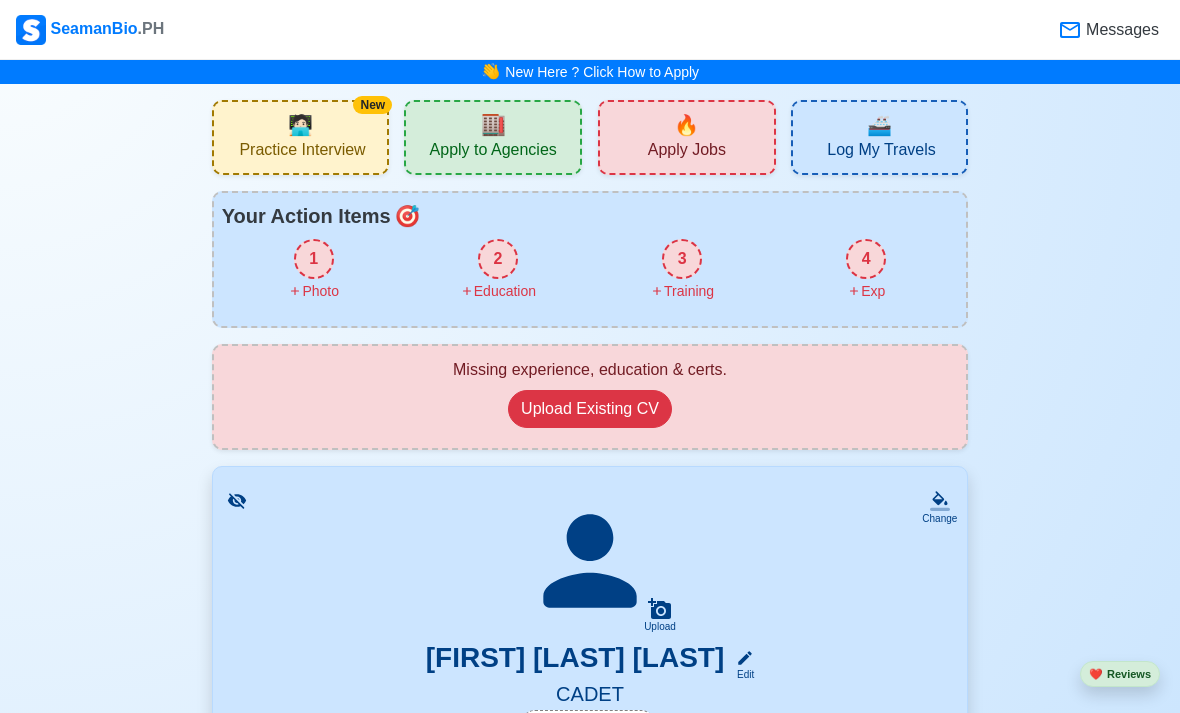 click on "🏬   Apply to Agencies" at bounding box center (493, 137) 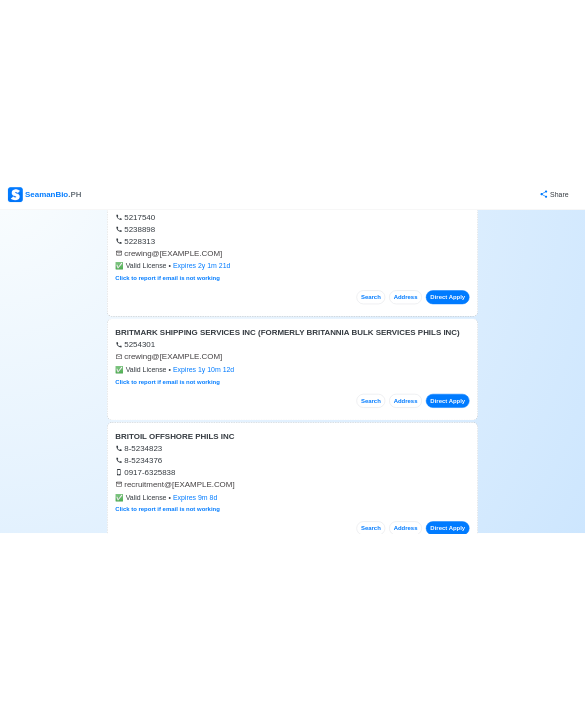 scroll, scrollTop: 12971, scrollLeft: 0, axis: vertical 